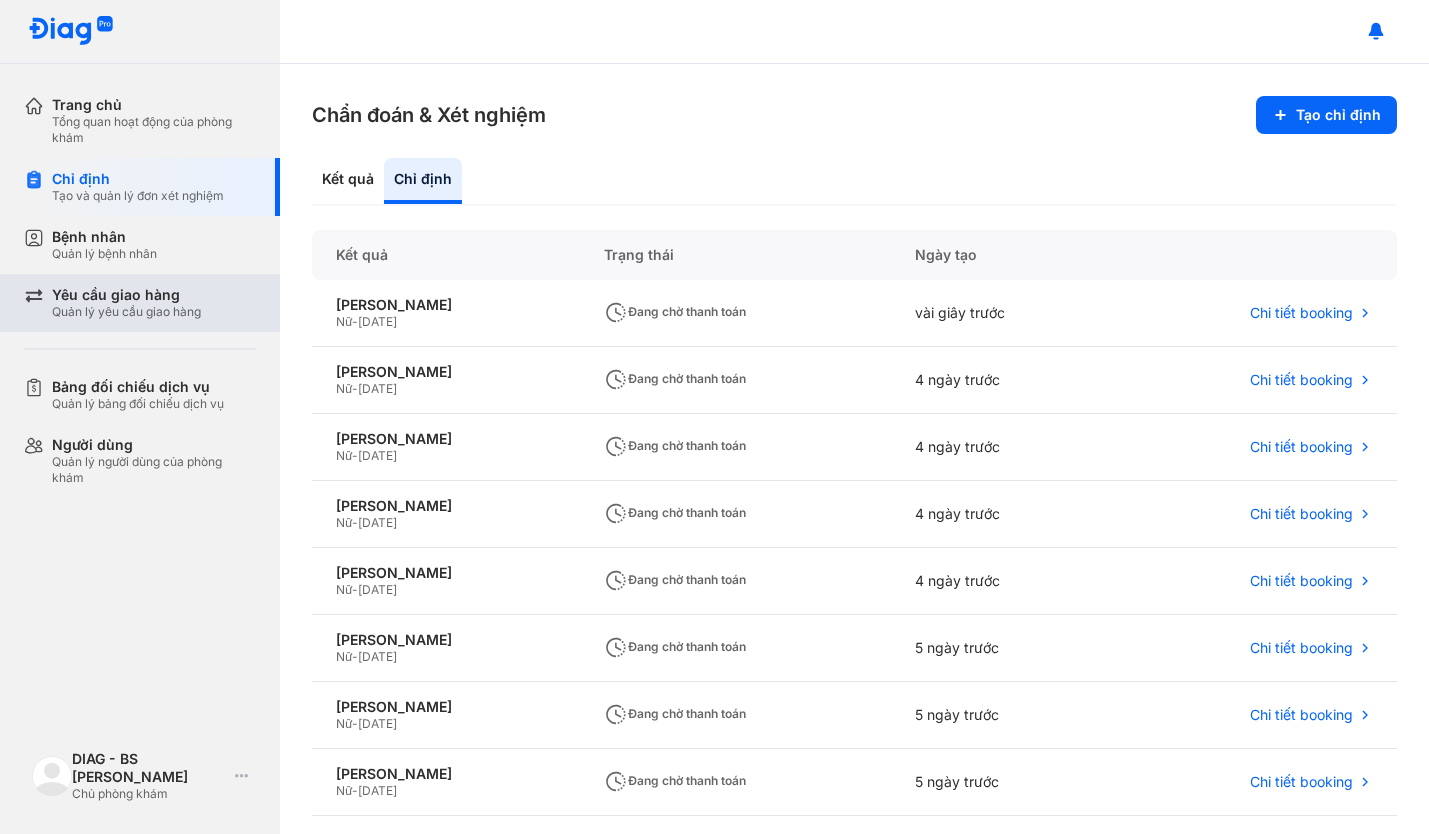 scroll, scrollTop: 0, scrollLeft: 0, axis: both 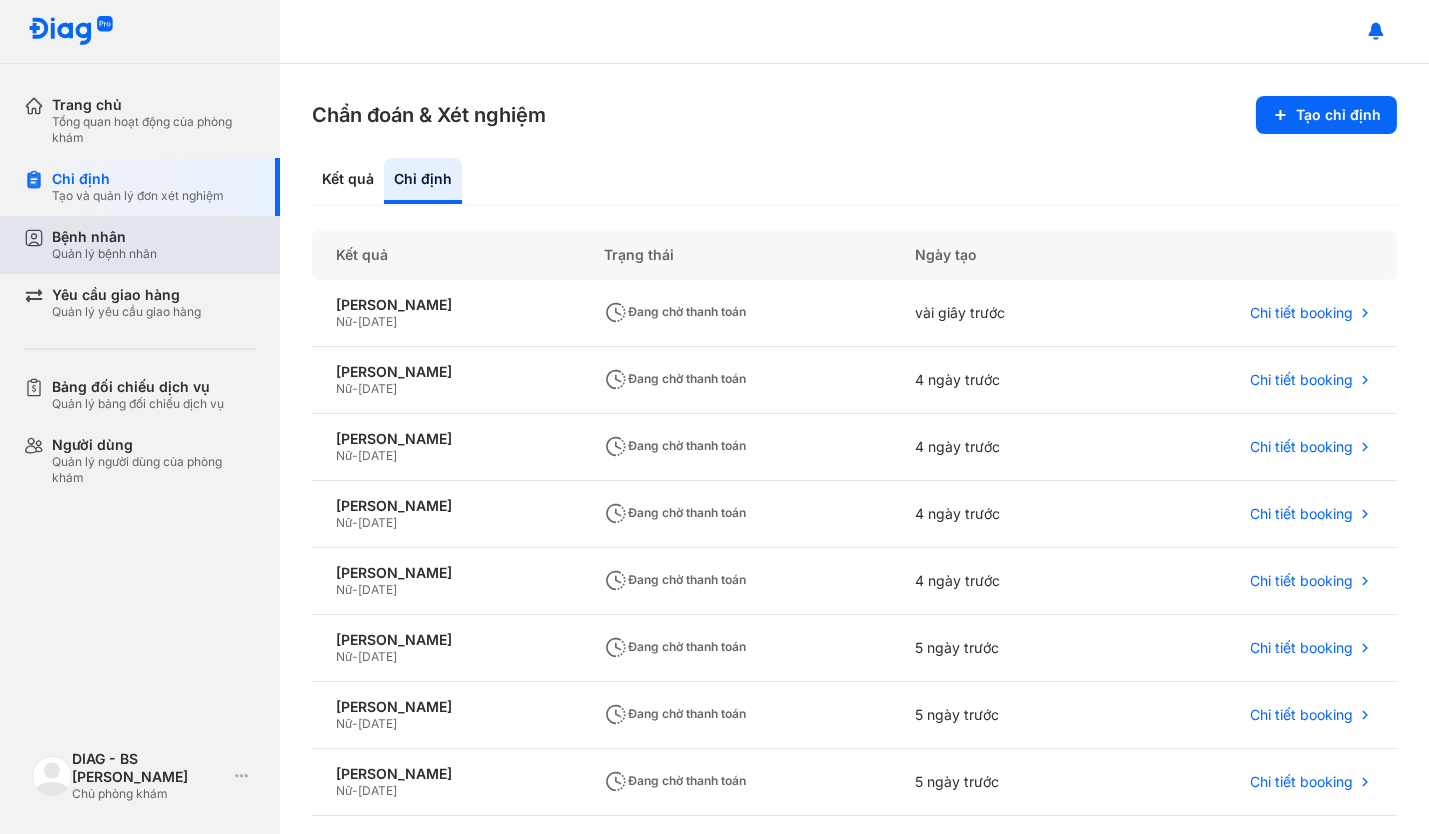 click on "Bệnh nhân Quản lý bệnh nhân" at bounding box center (154, 245) 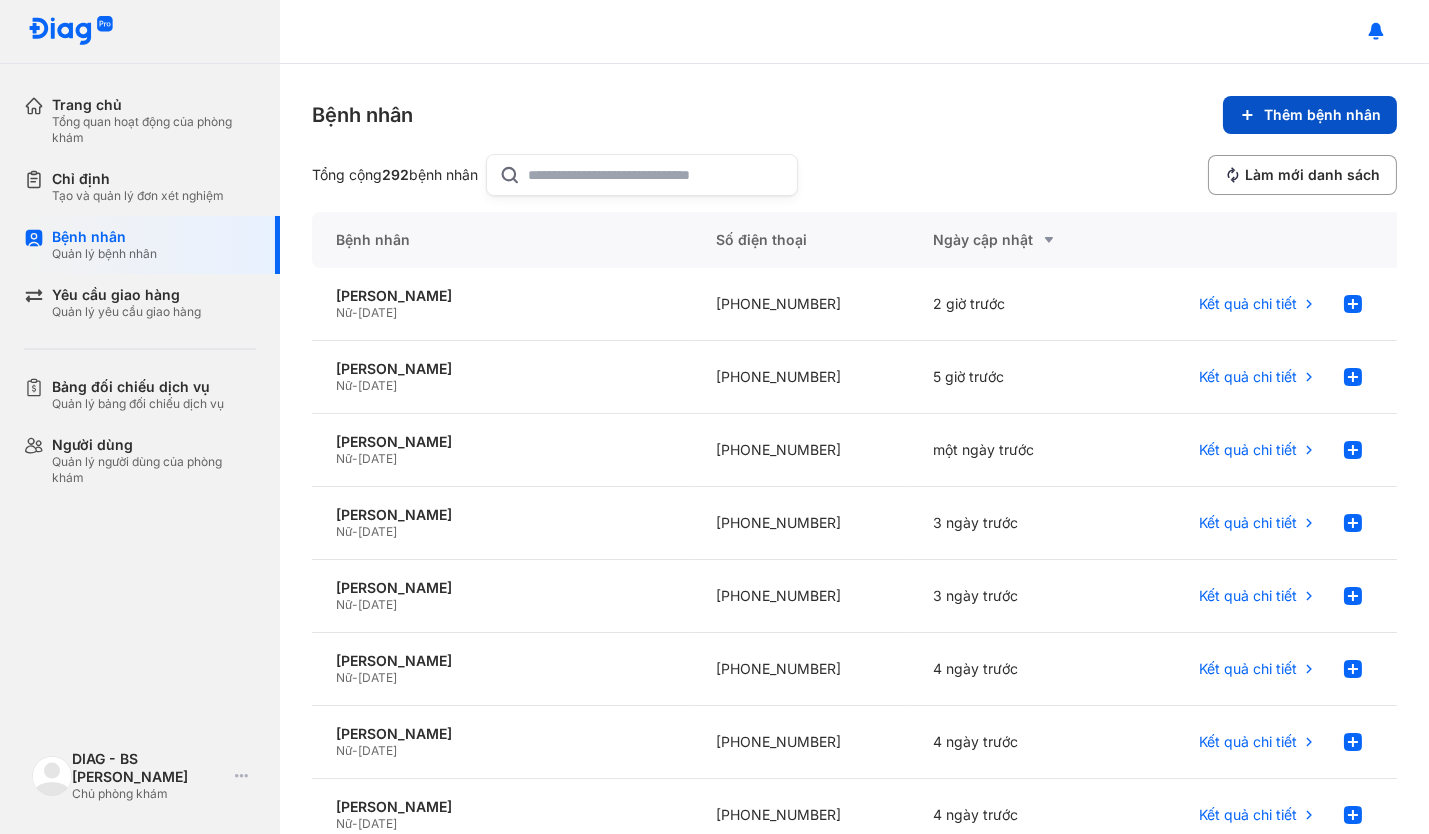 click on "Thêm bệnh nhân" 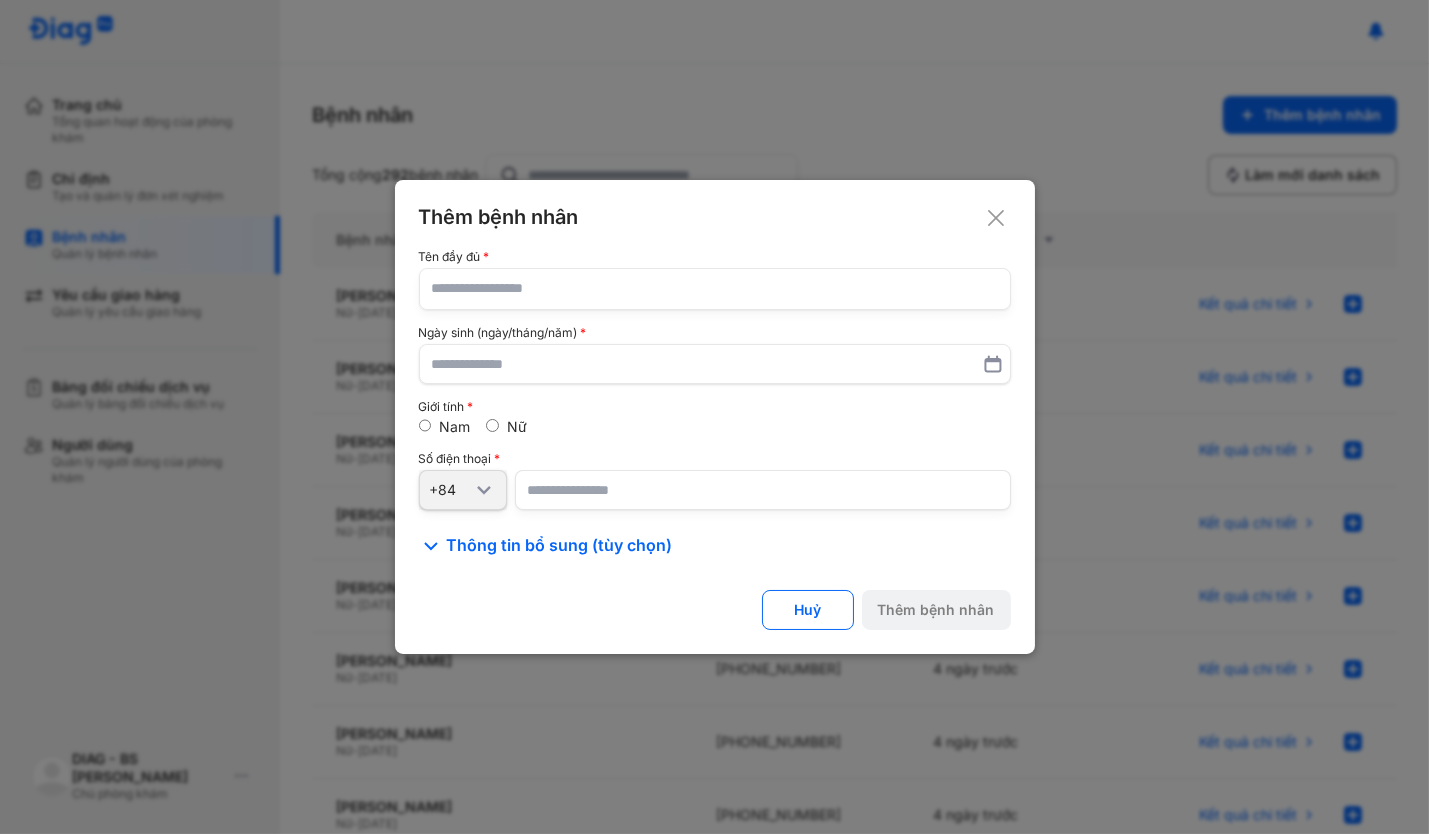 click 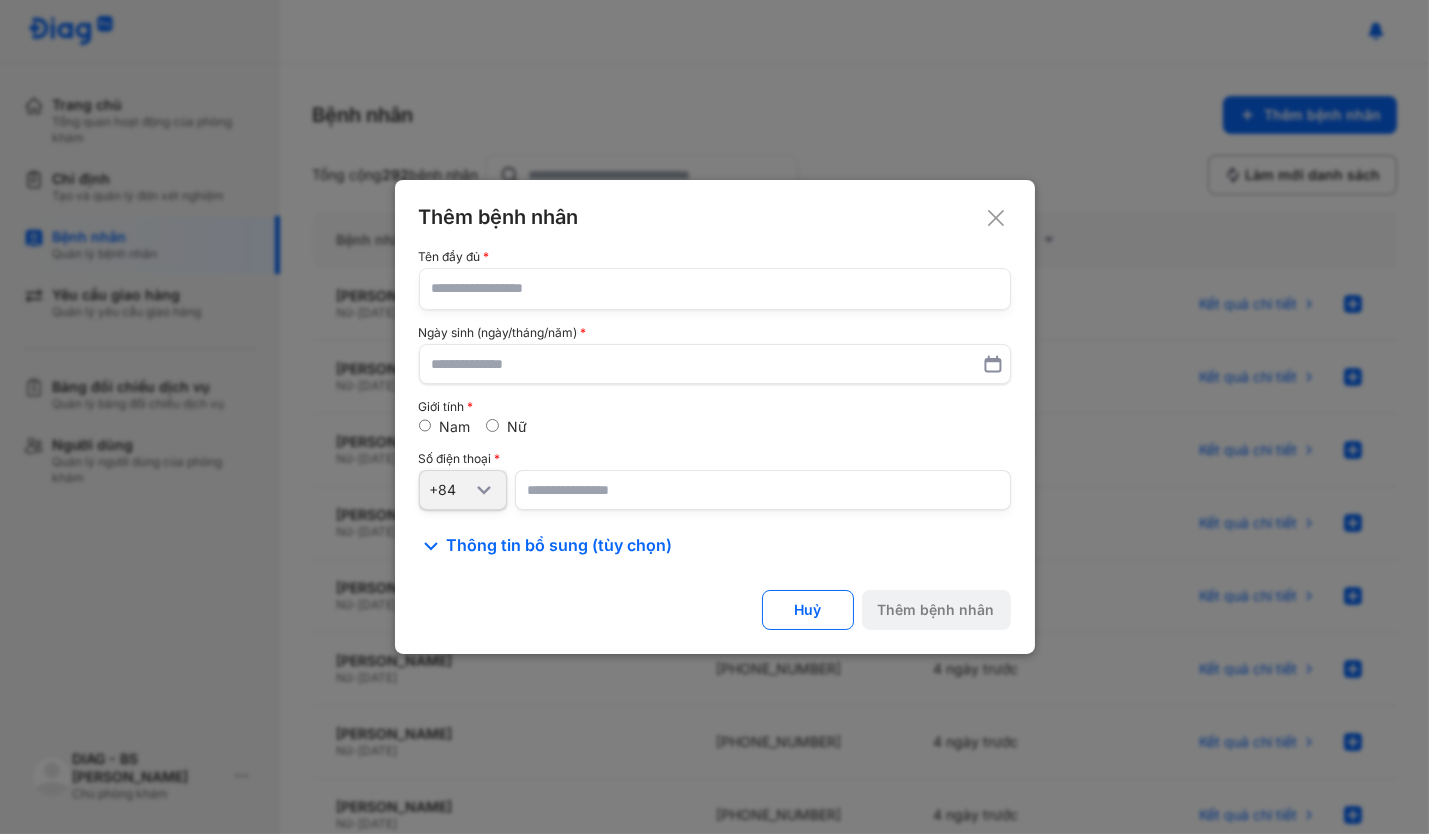 paste on "**********" 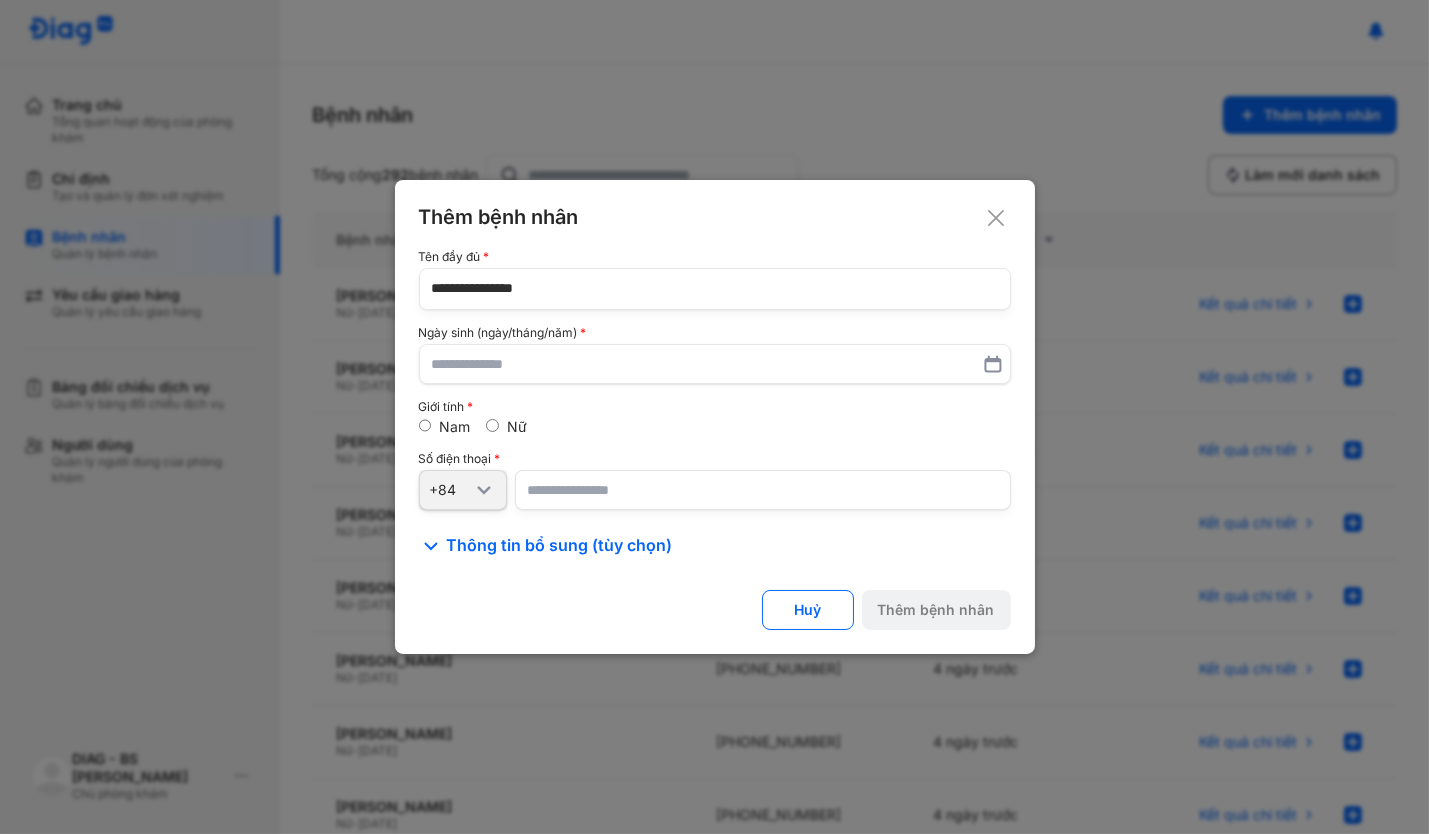 type on "**********" 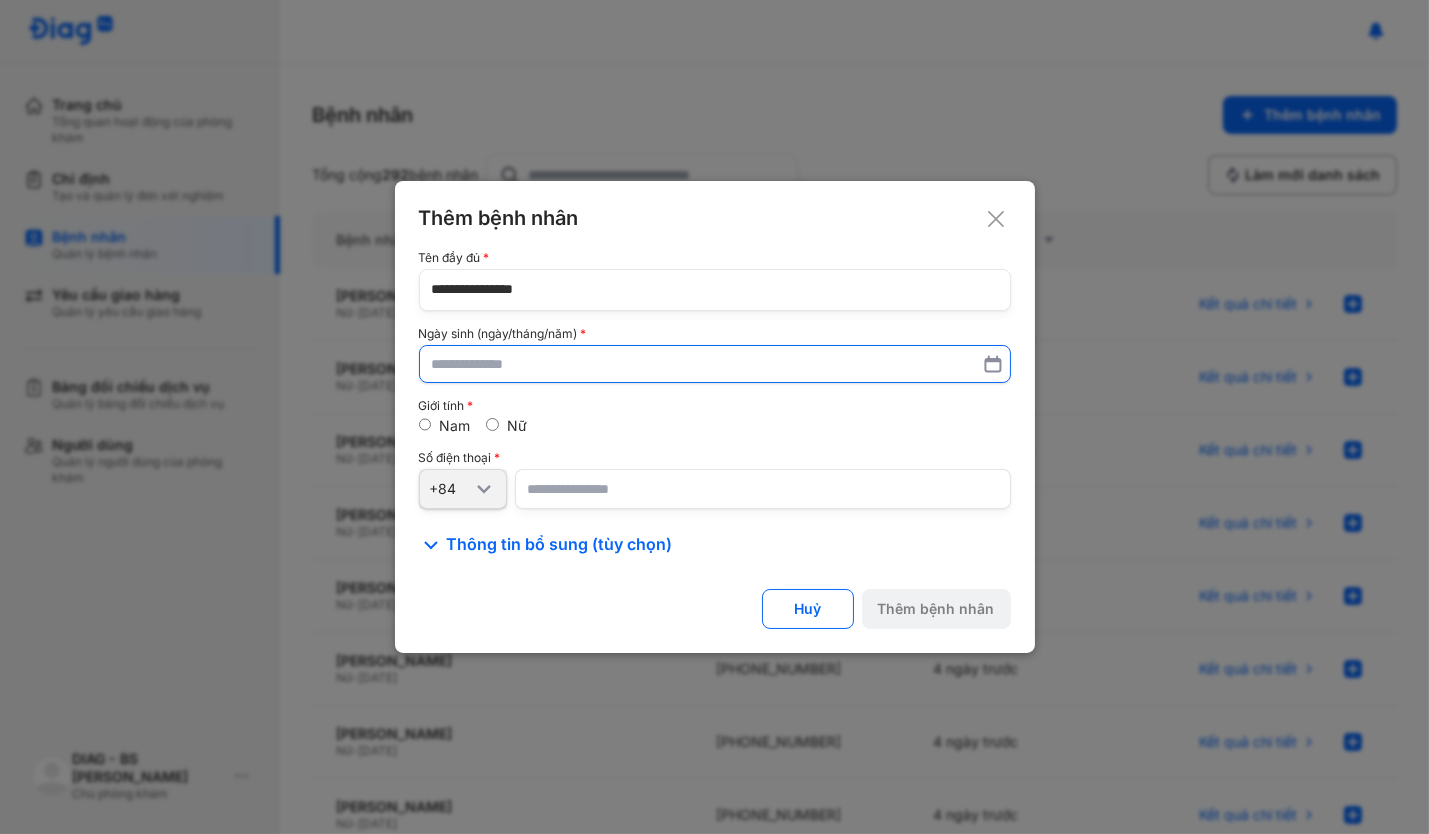 click at bounding box center [715, 364] 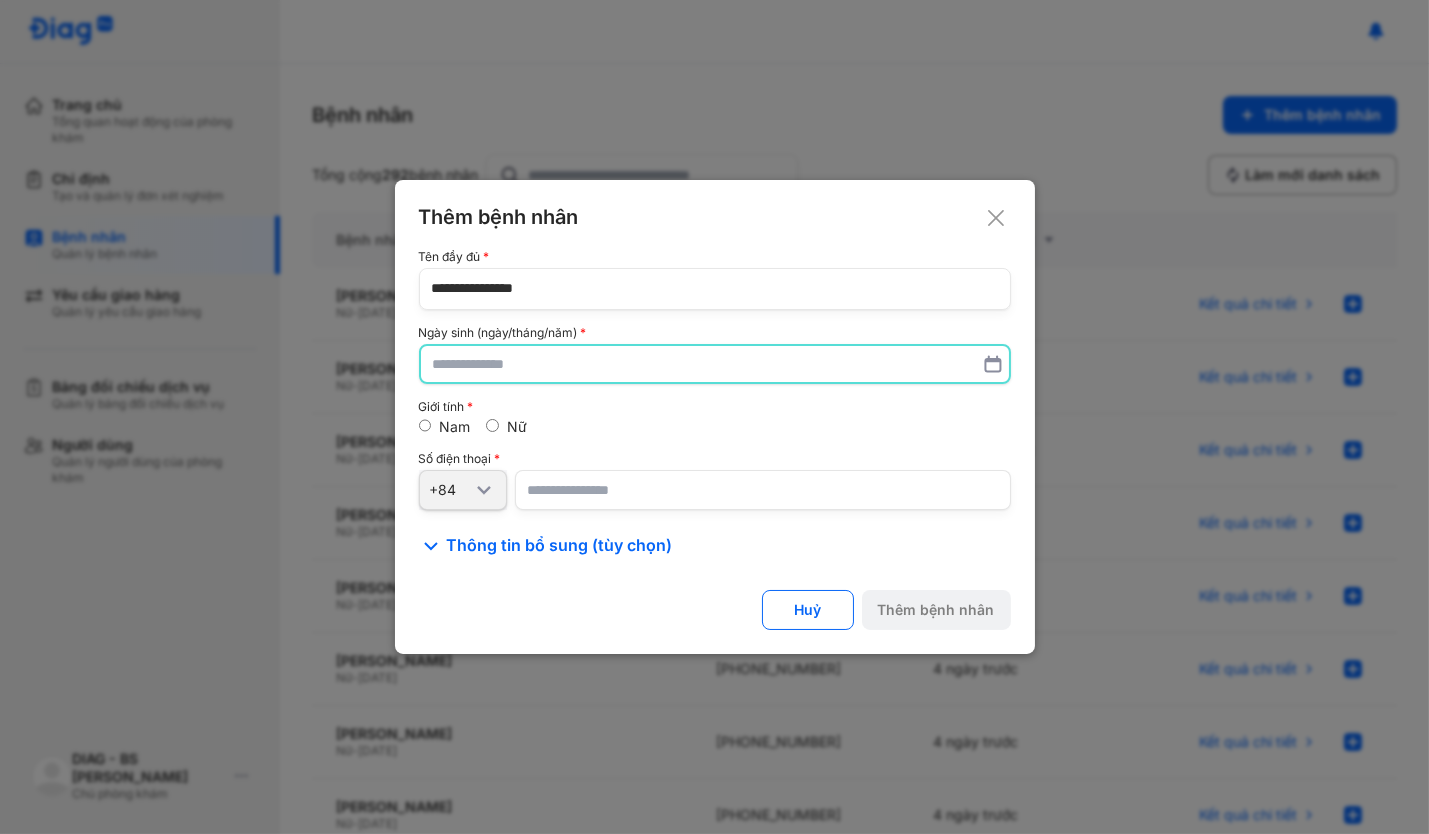 paste on "**********" 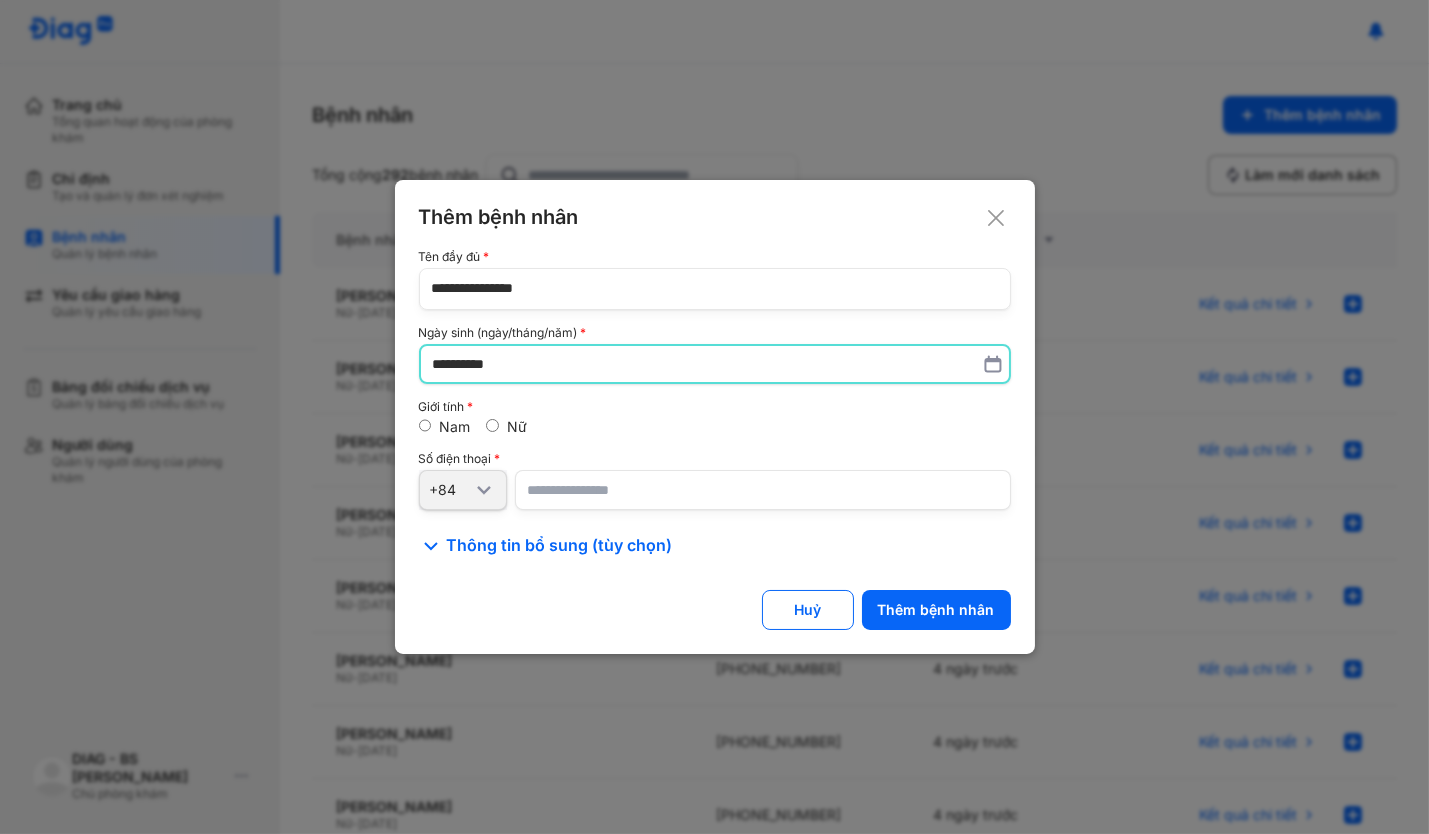 type on "**********" 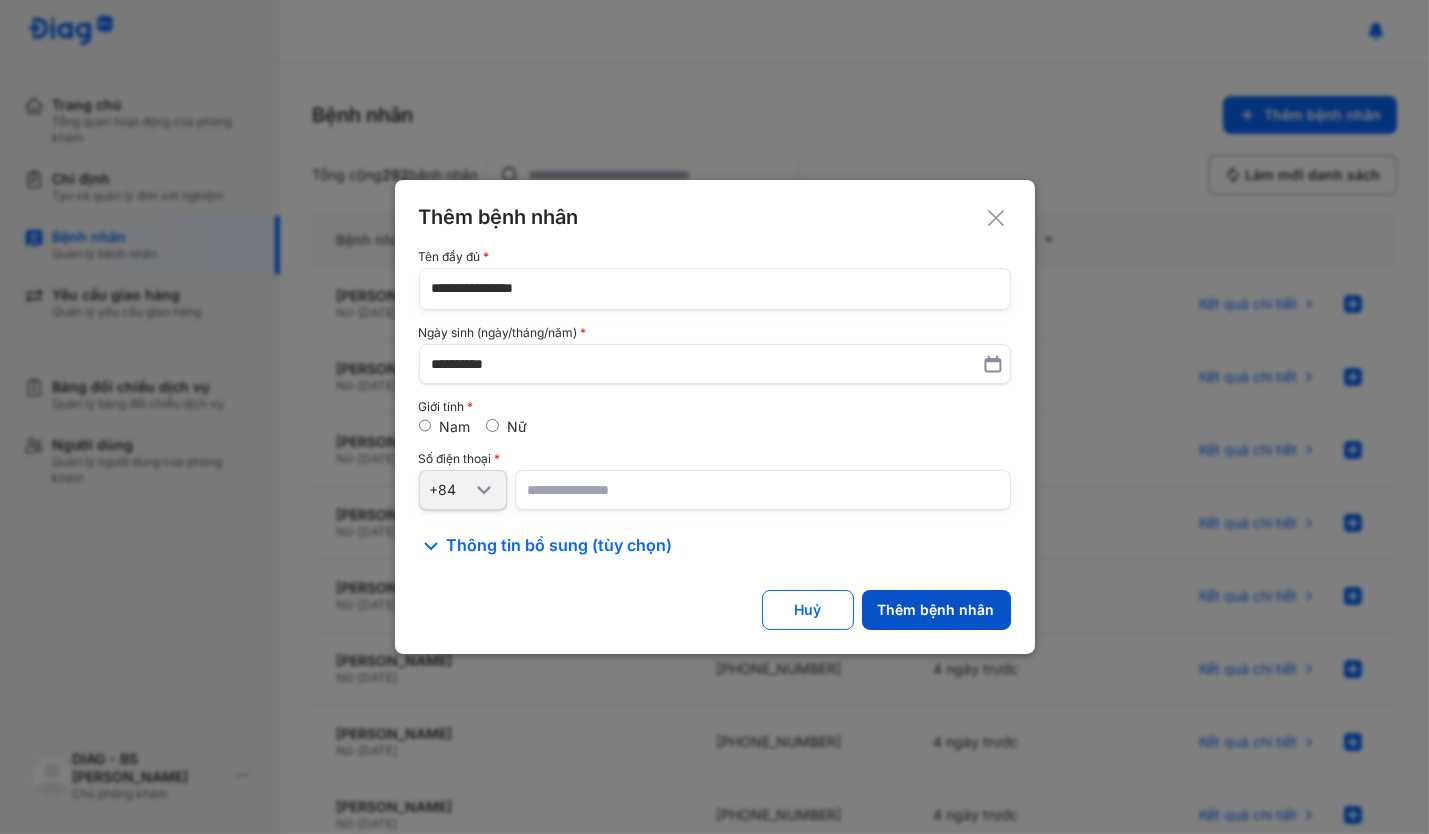 click on "Thêm bệnh nhân" 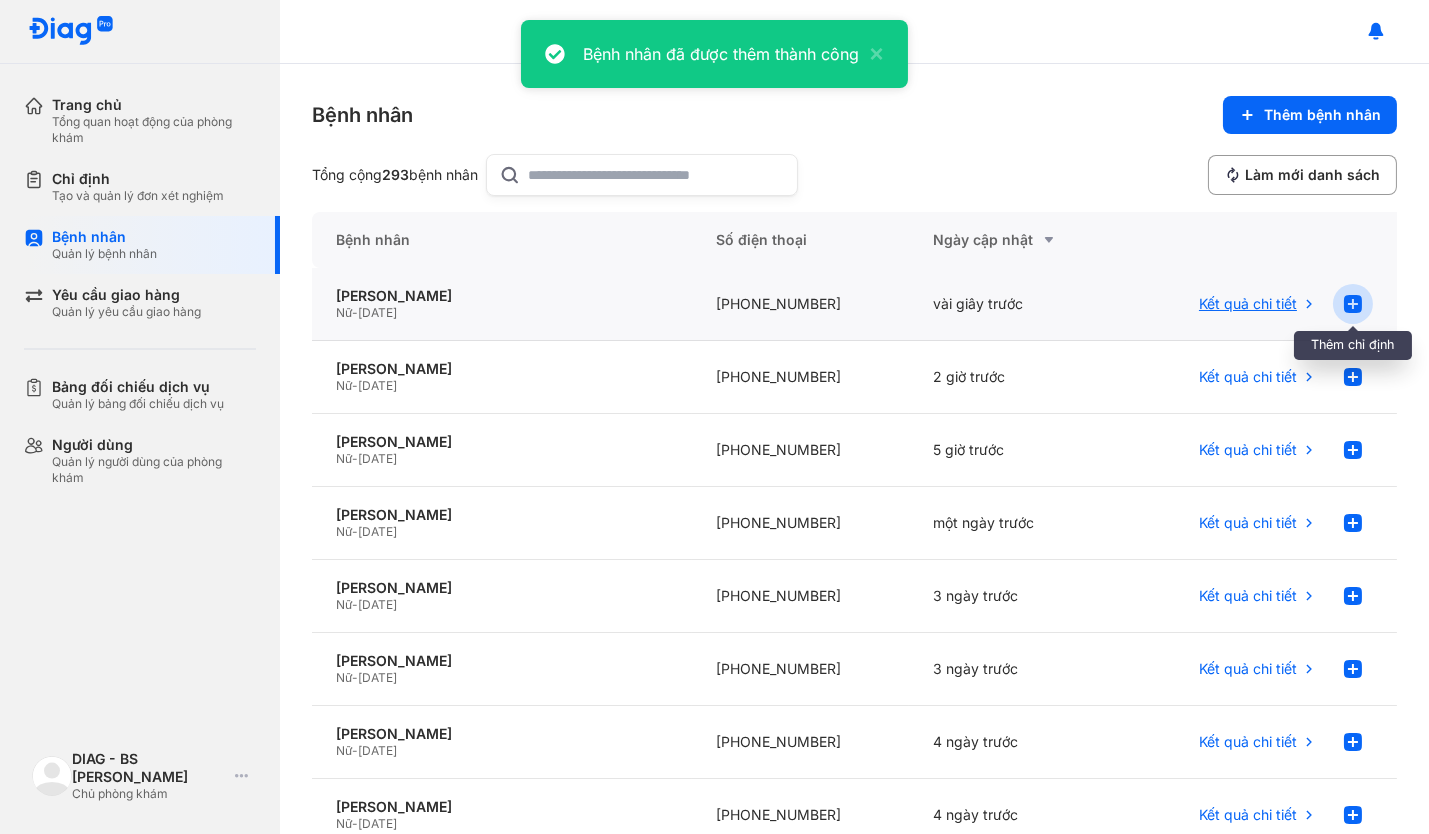 click 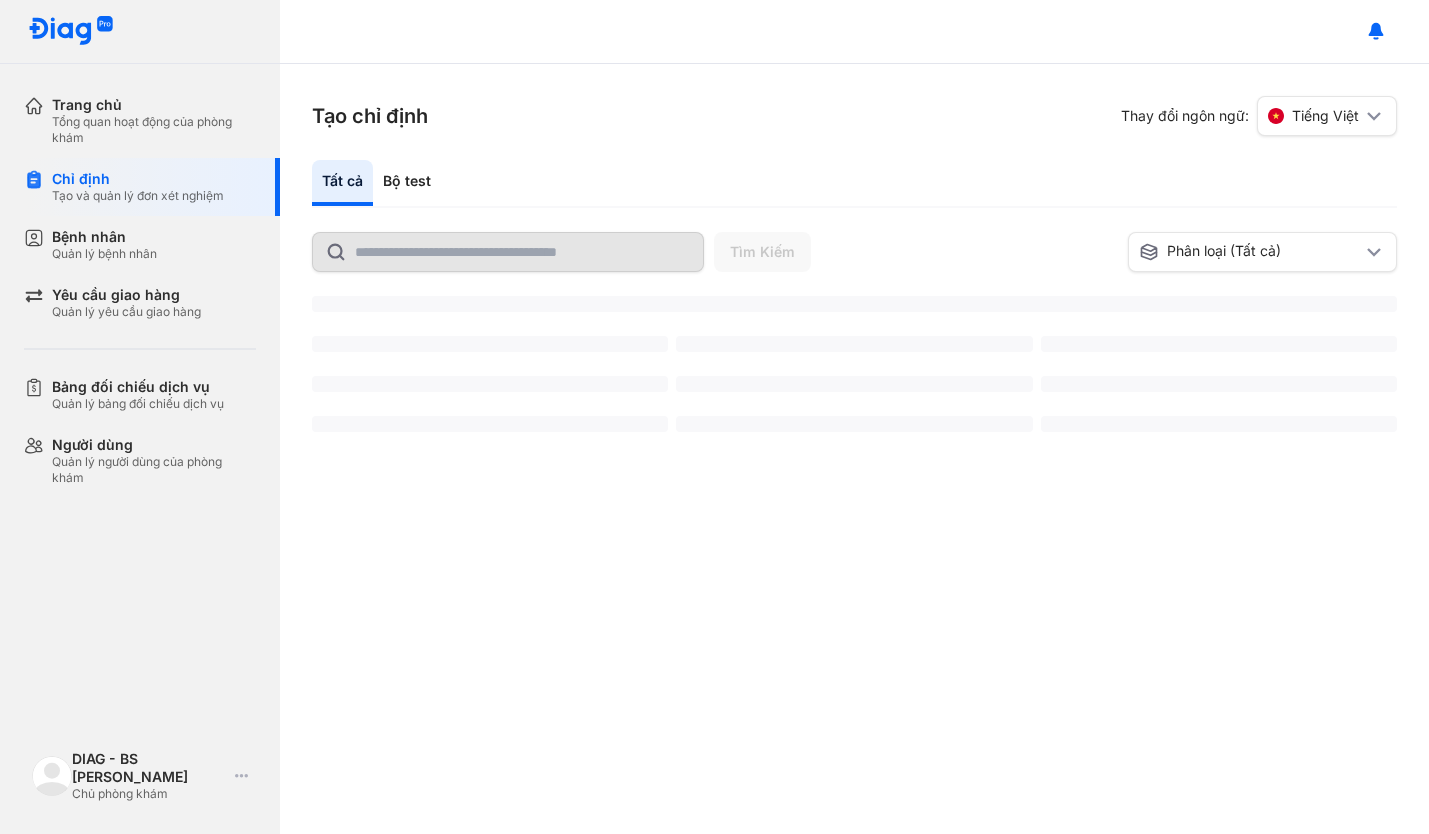 scroll, scrollTop: 0, scrollLeft: 0, axis: both 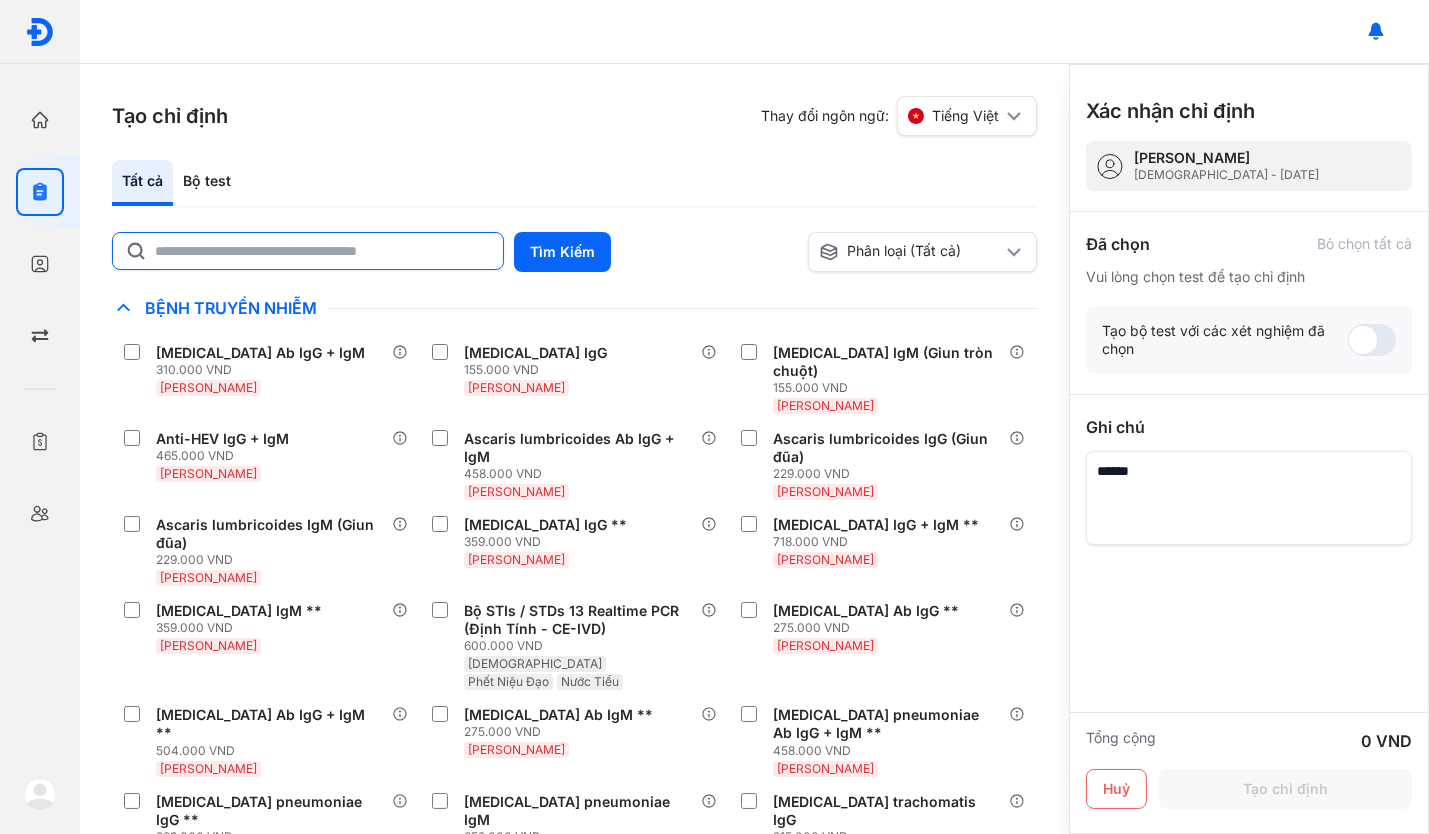 drag, startPoint x: 270, startPoint y: 256, endPoint x: 264, endPoint y: 236, distance: 20.880613 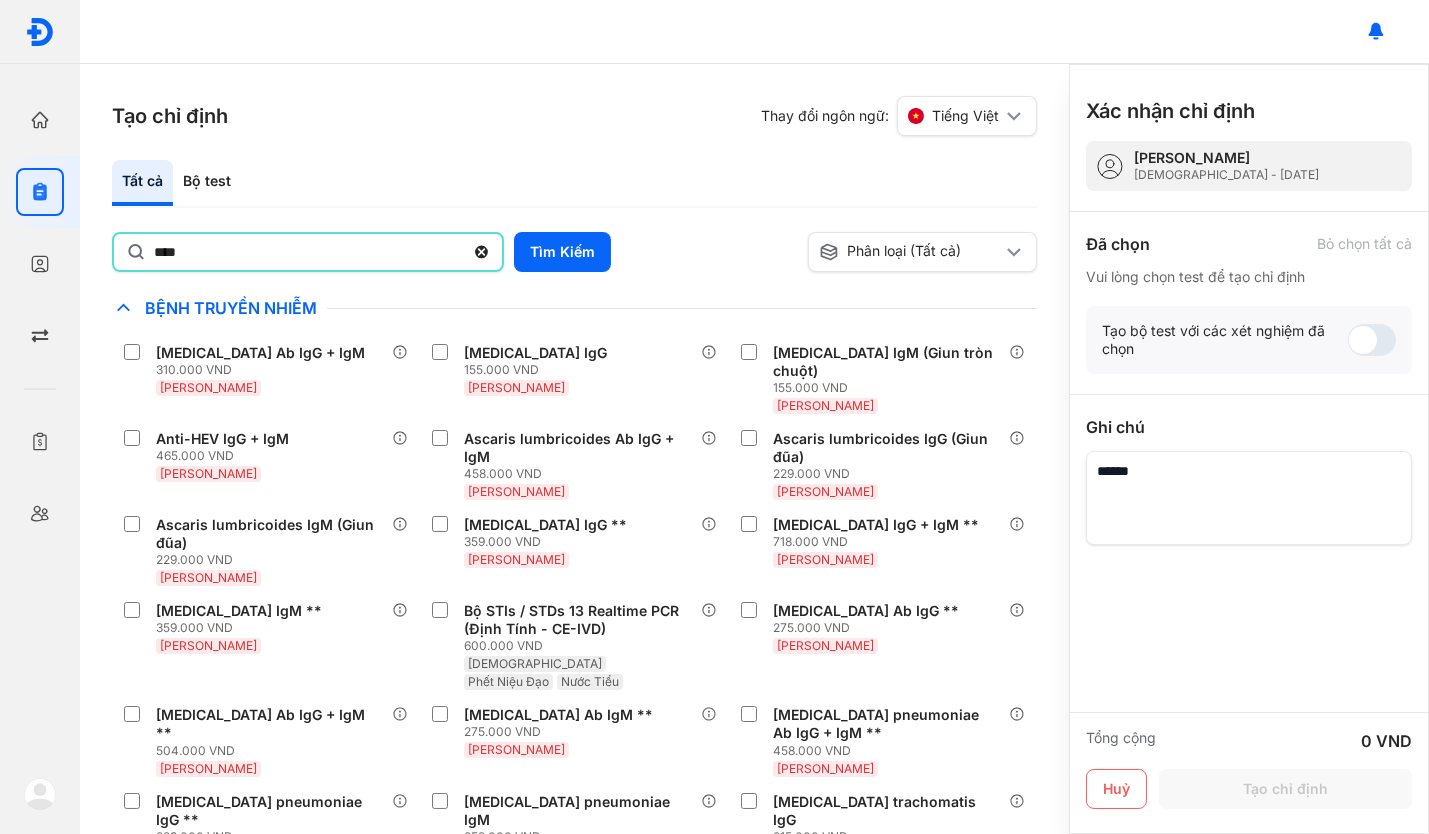 click on "****" 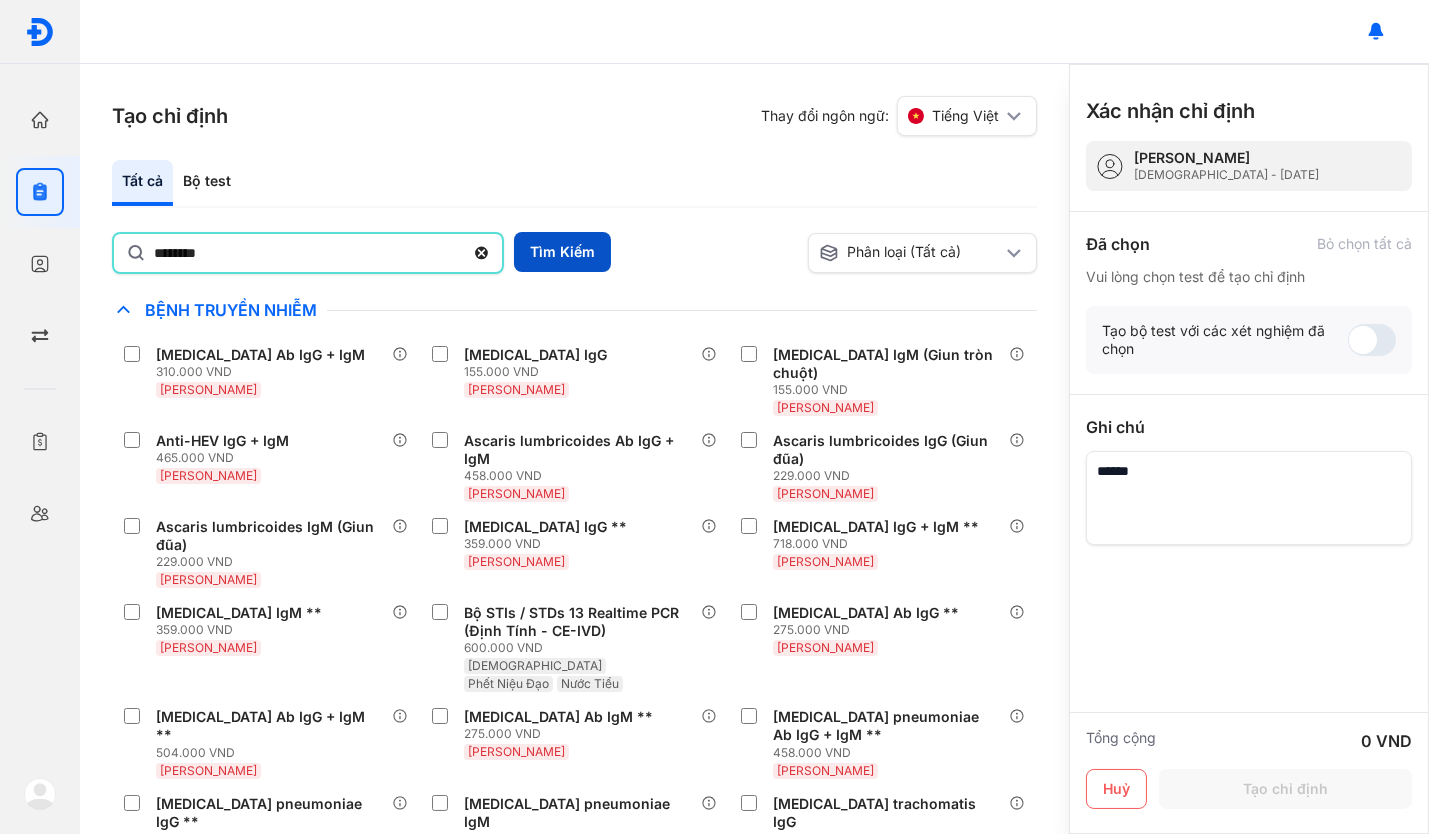 click on "Tìm Kiếm" at bounding box center (562, 252) 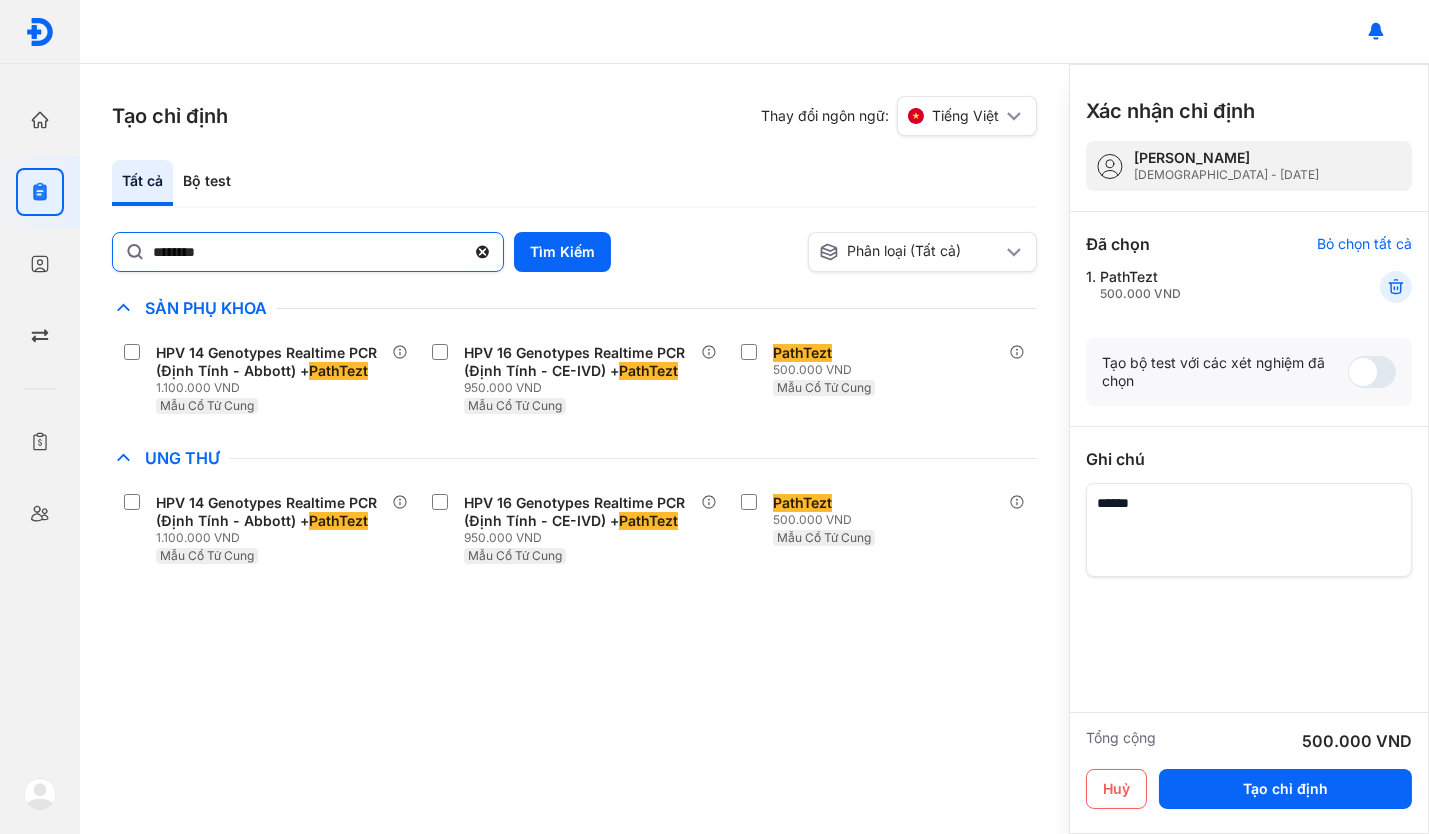 click 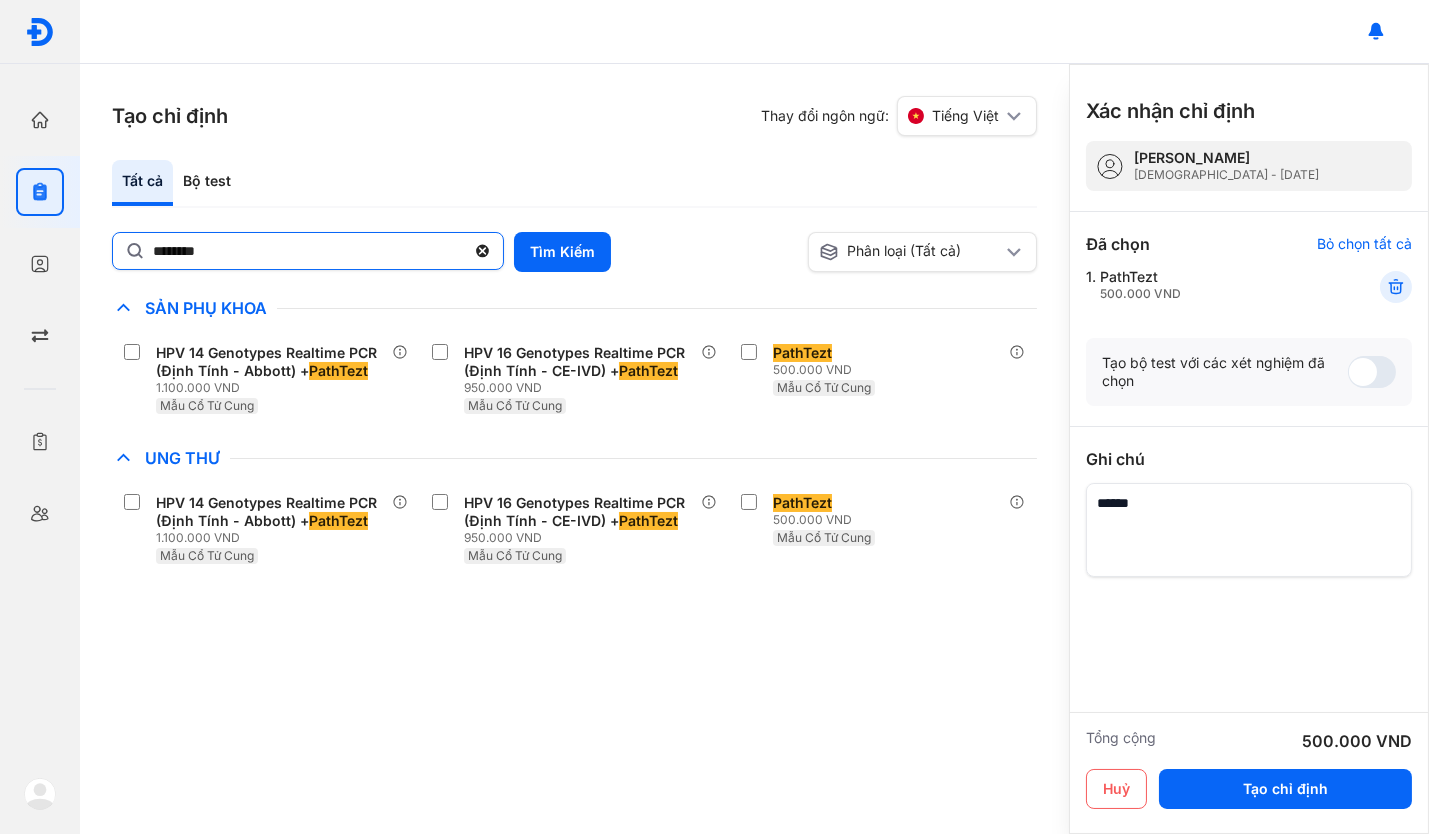 click on "********" 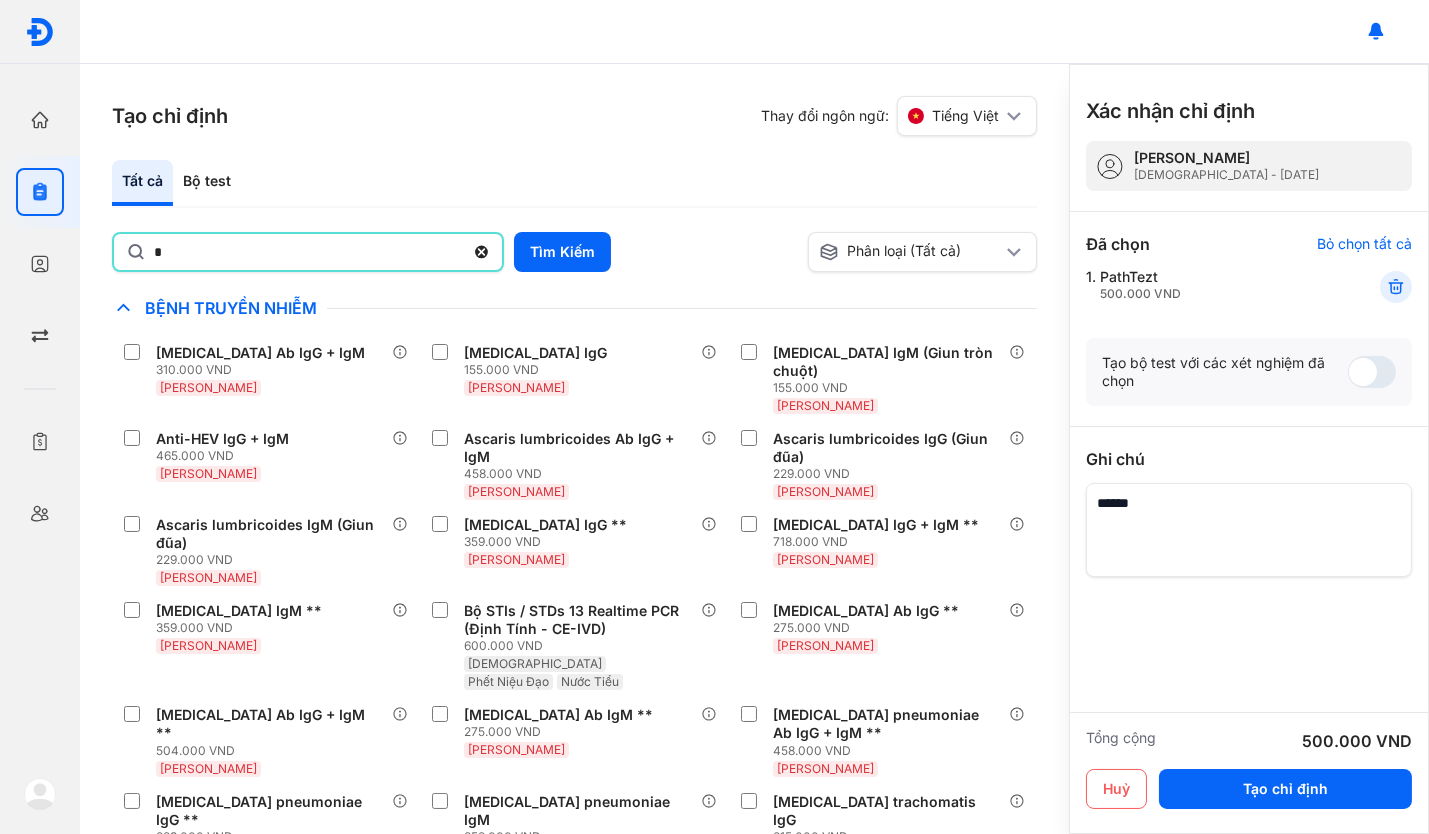 type on "**********" 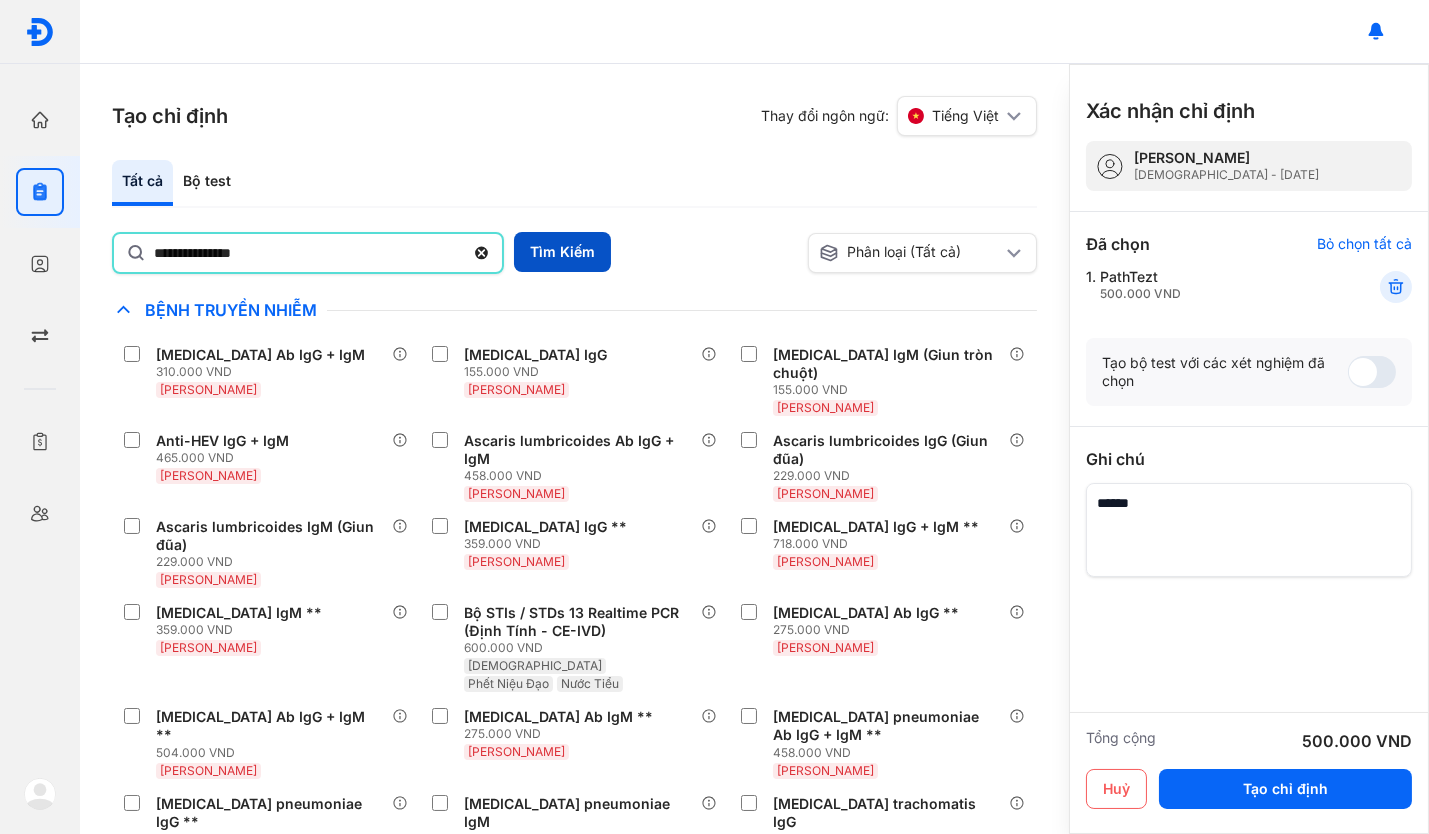 click on "Tìm Kiếm" at bounding box center [562, 252] 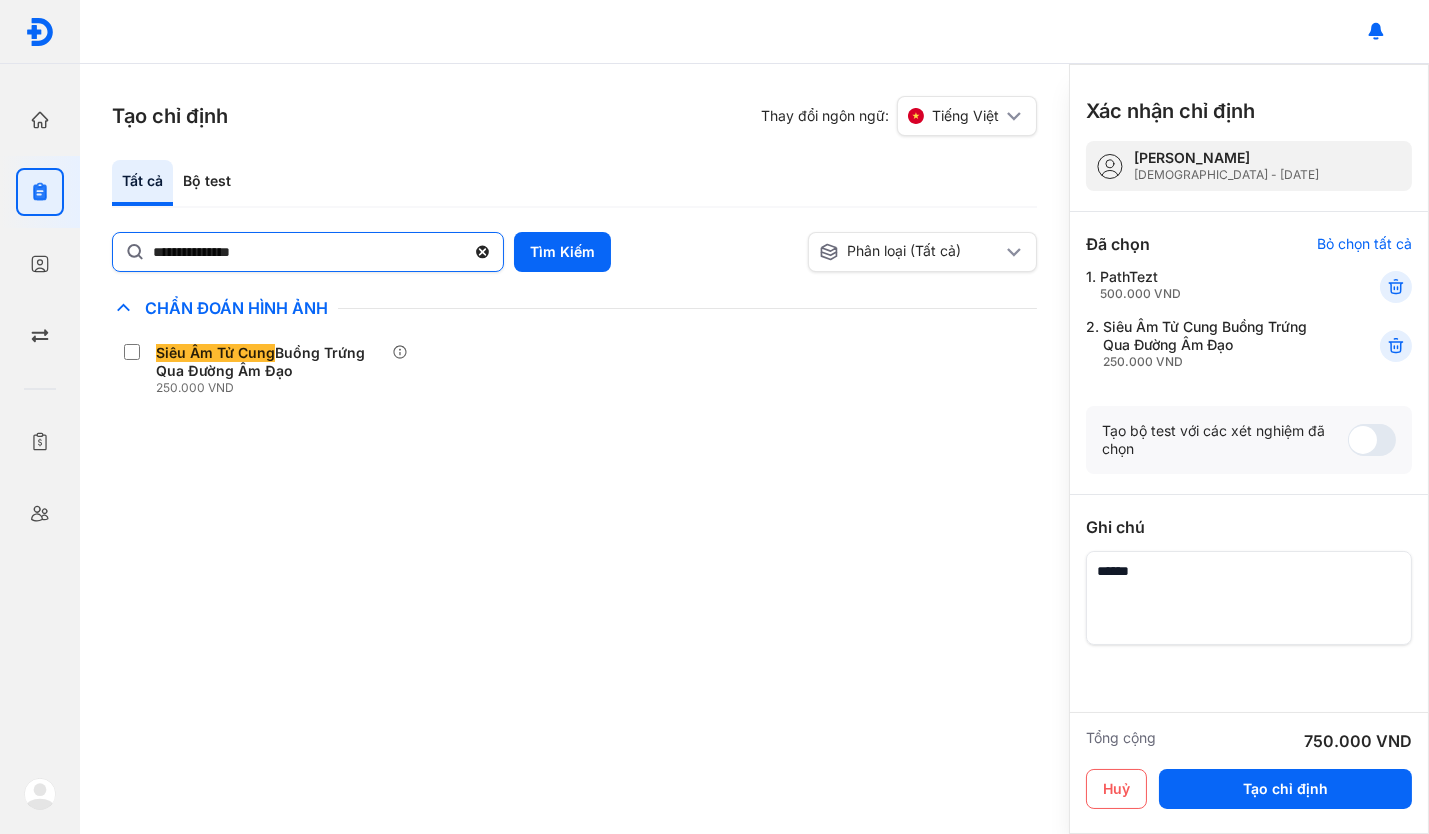 click 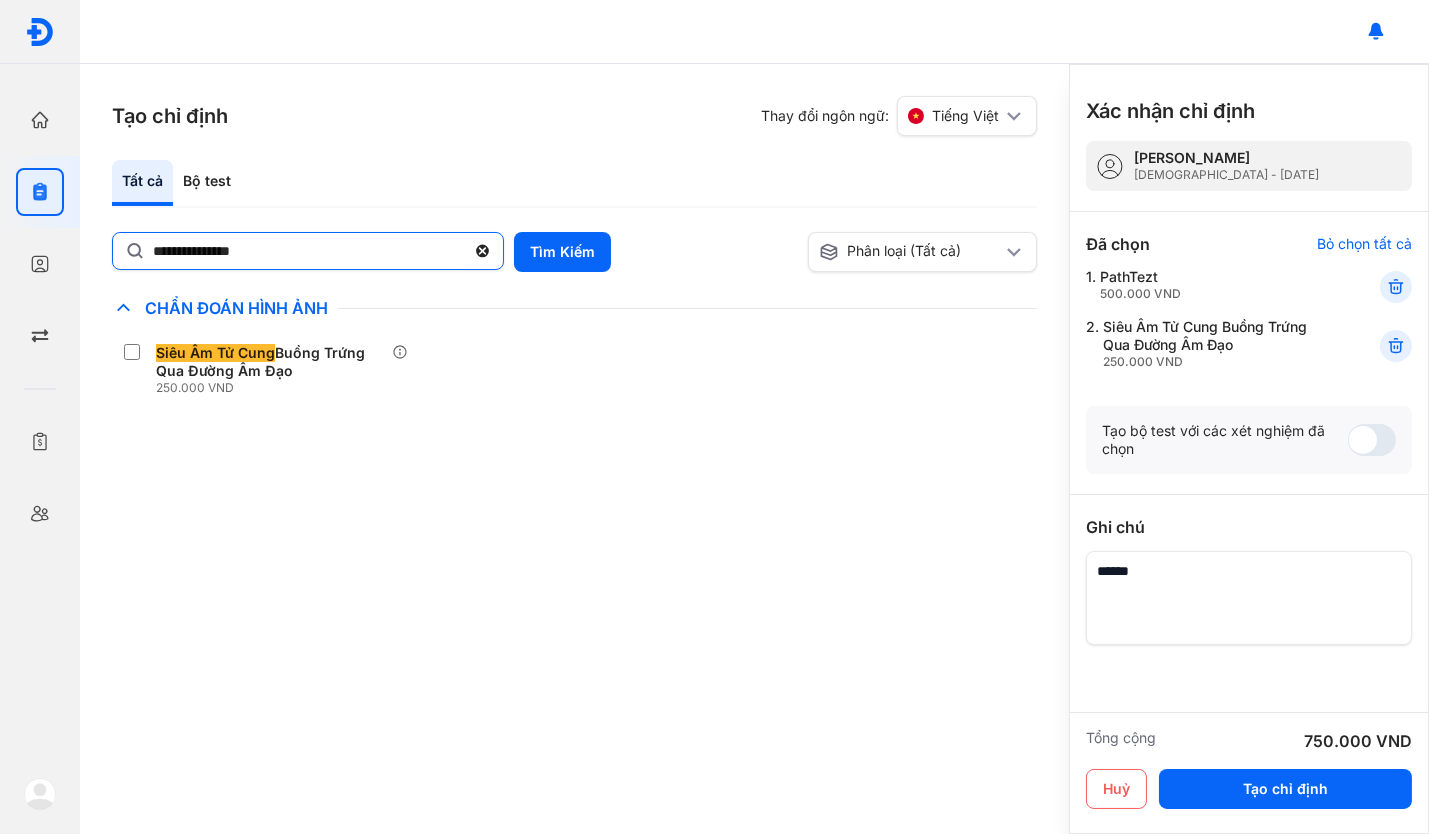 click on "**********" 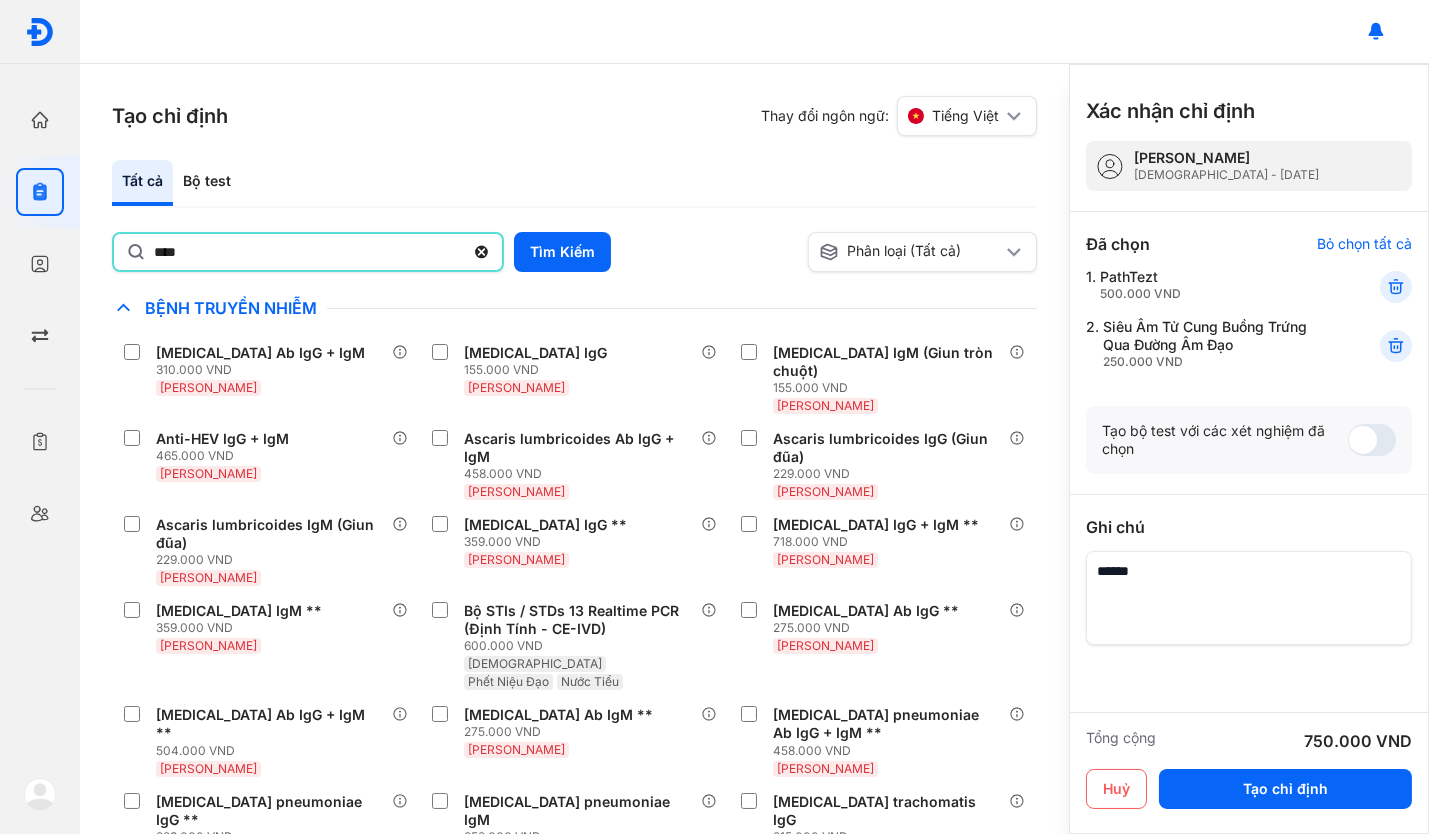 type on "*********" 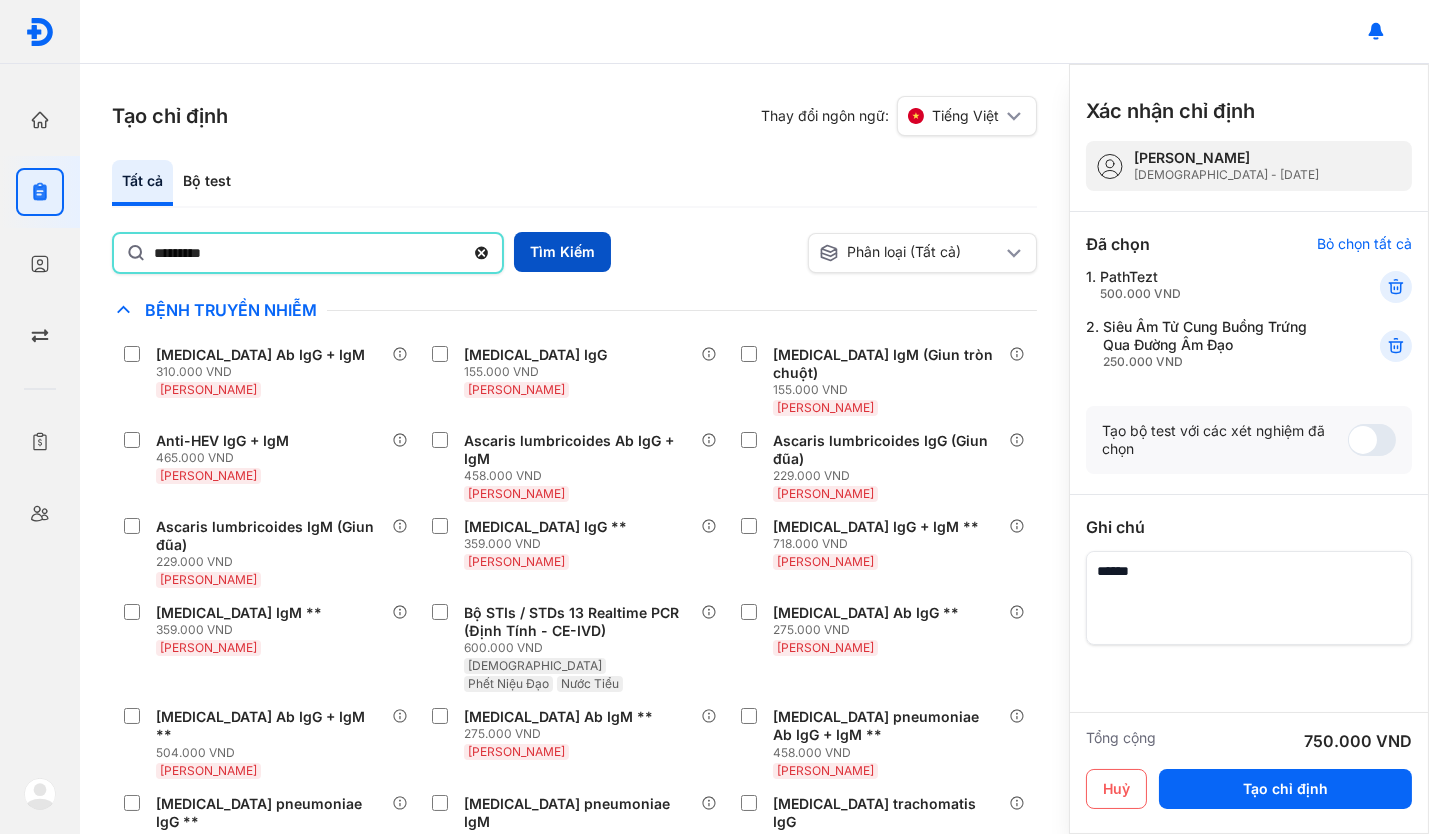 click on "Tìm Kiếm" at bounding box center (562, 252) 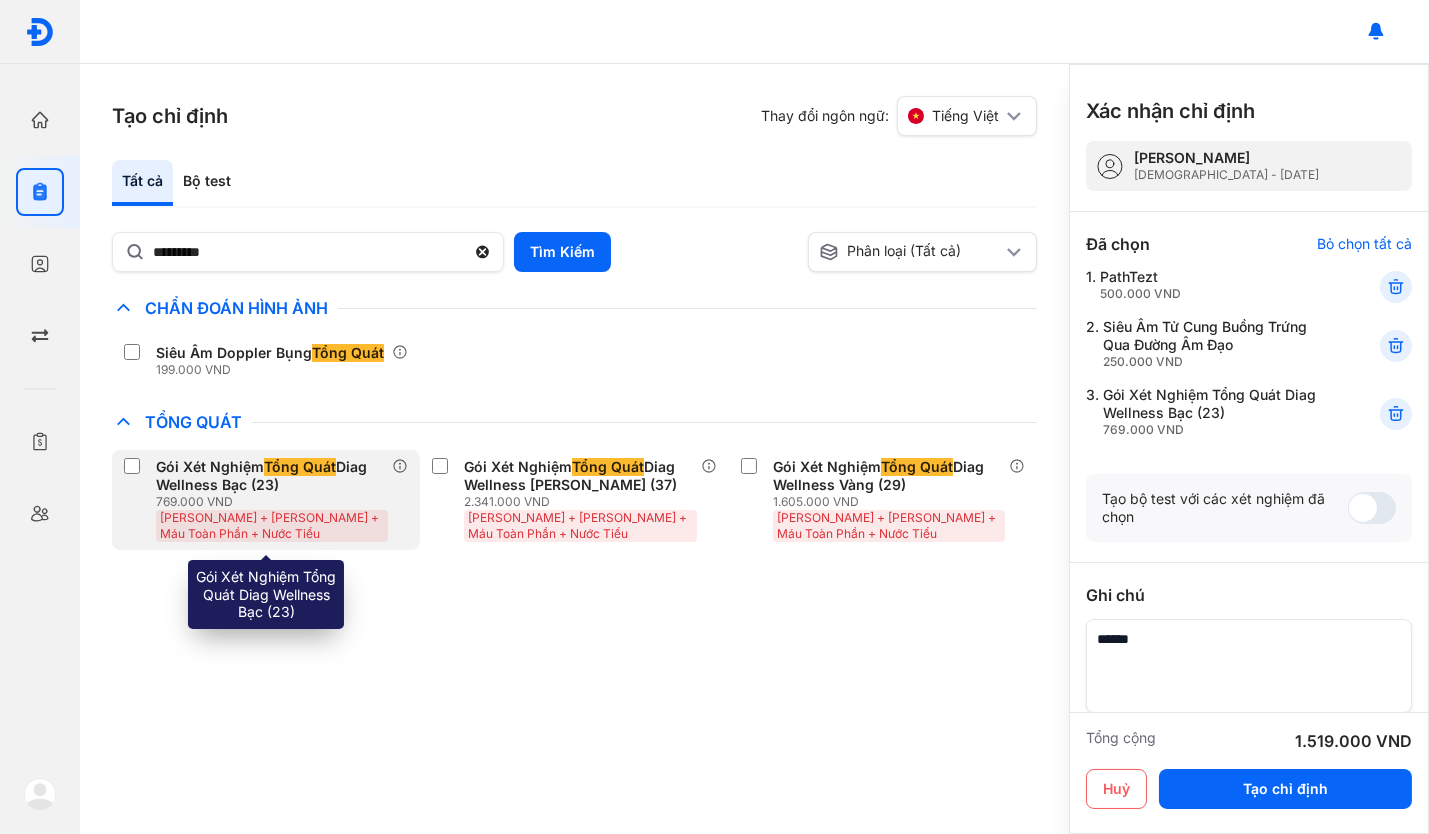 click on "Gói Xét Nghiệm  Tổng Quát  Diag Wellness Bạc (23)" at bounding box center (270, 476) 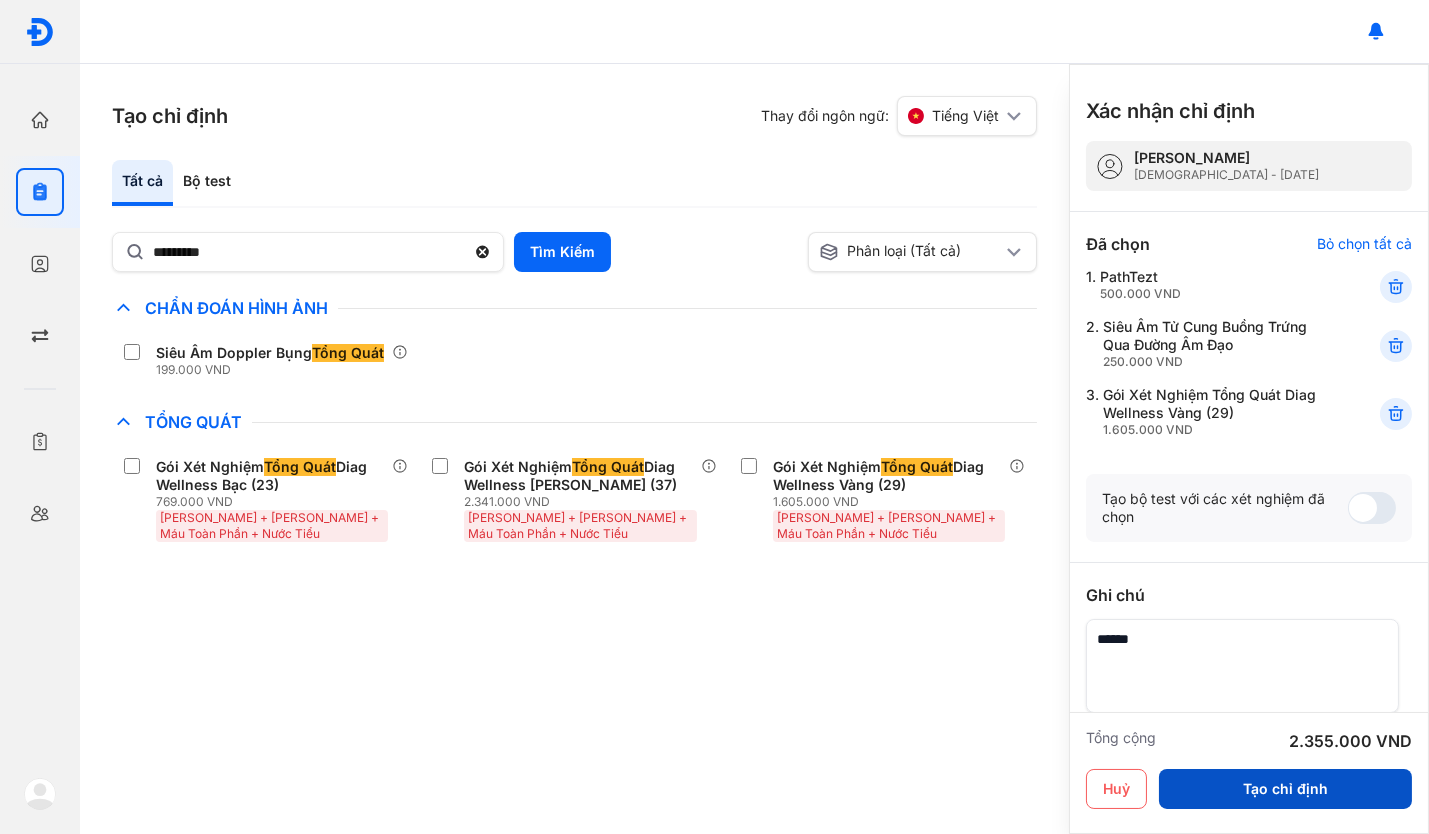 click on "Tạo chỉ định" at bounding box center [1285, 789] 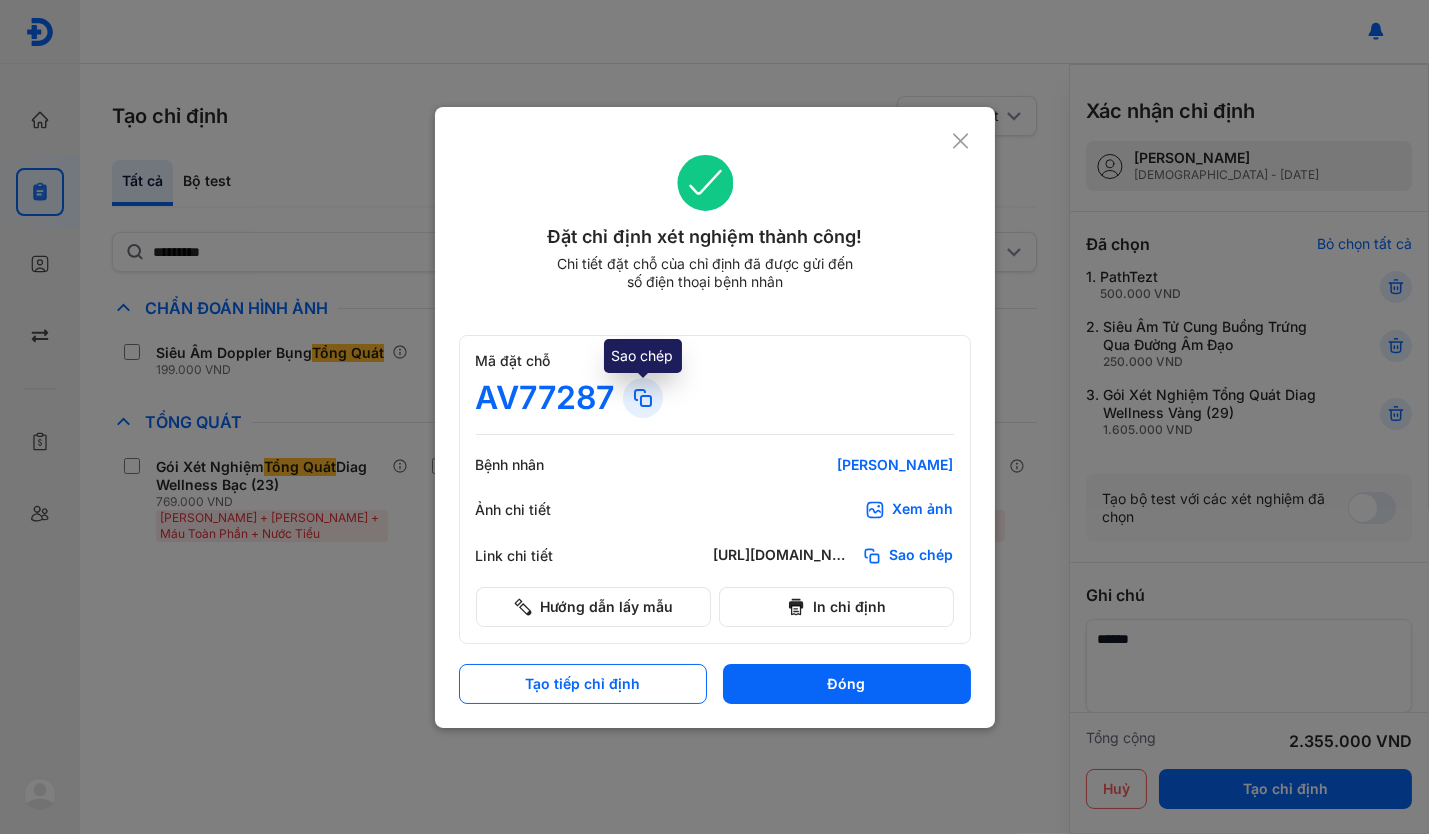 click 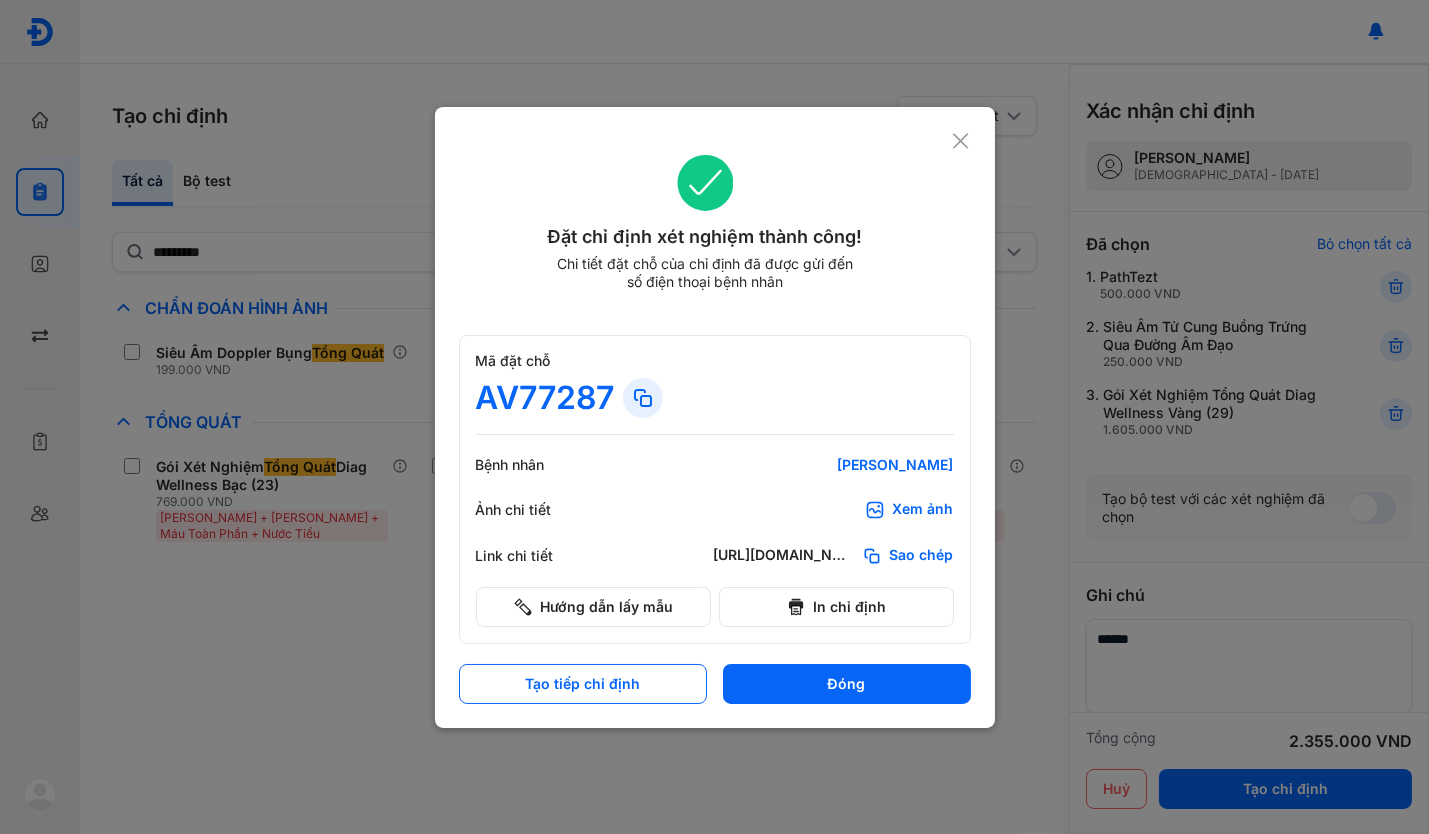 click 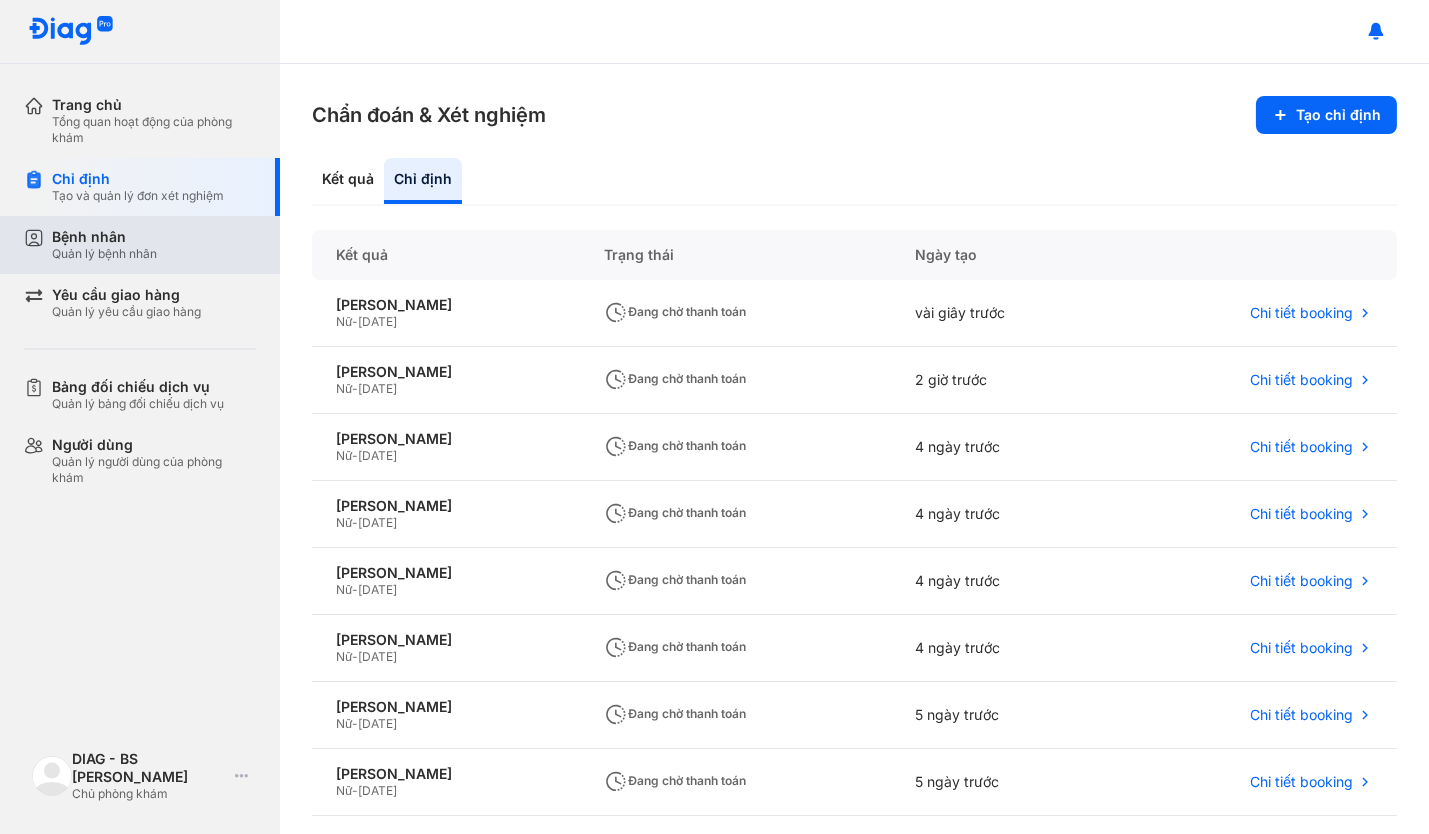 click on "Bệnh nhân Quản lý bệnh nhân" at bounding box center (154, 245) 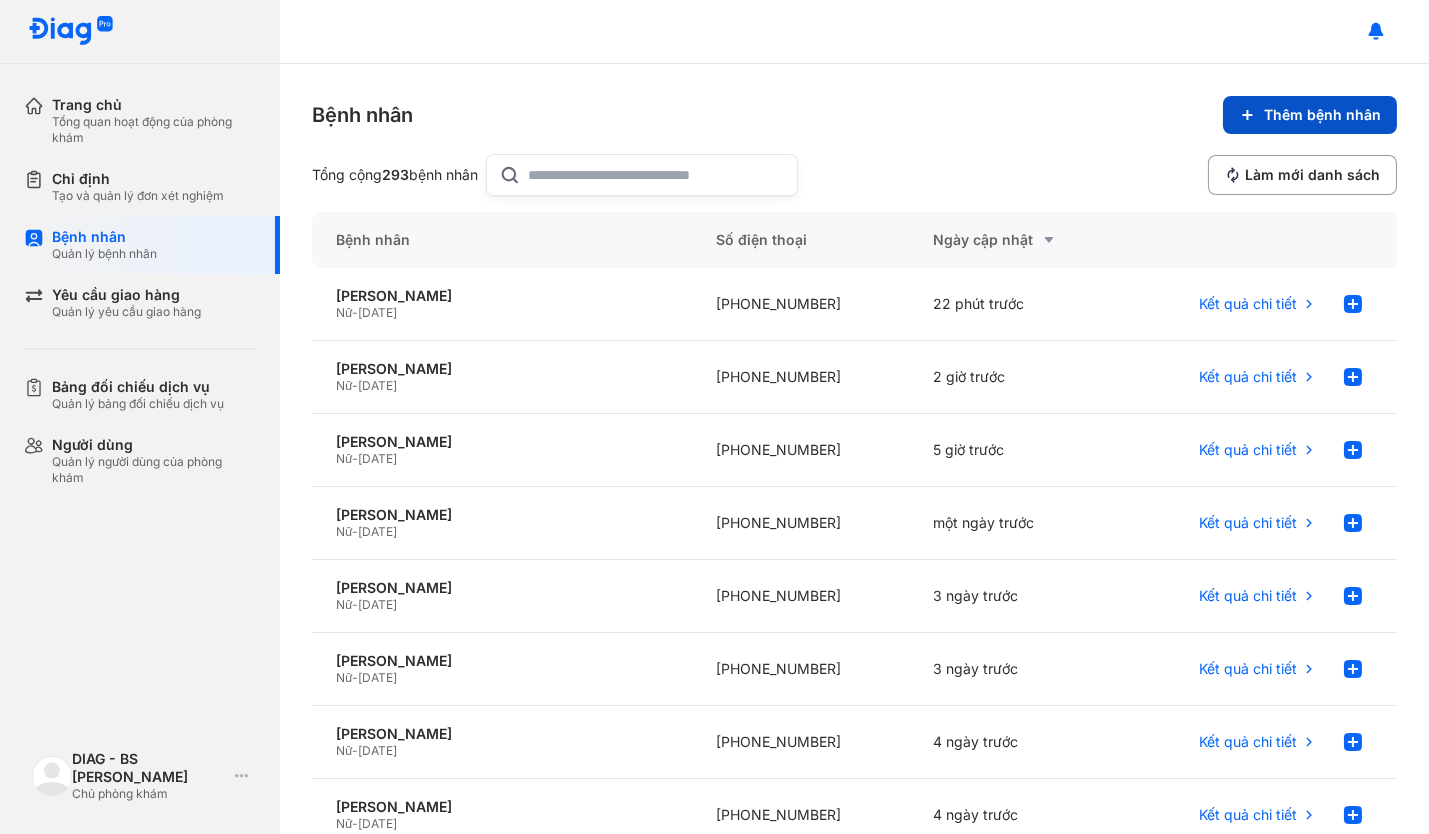 click on "Thêm bệnh nhân" 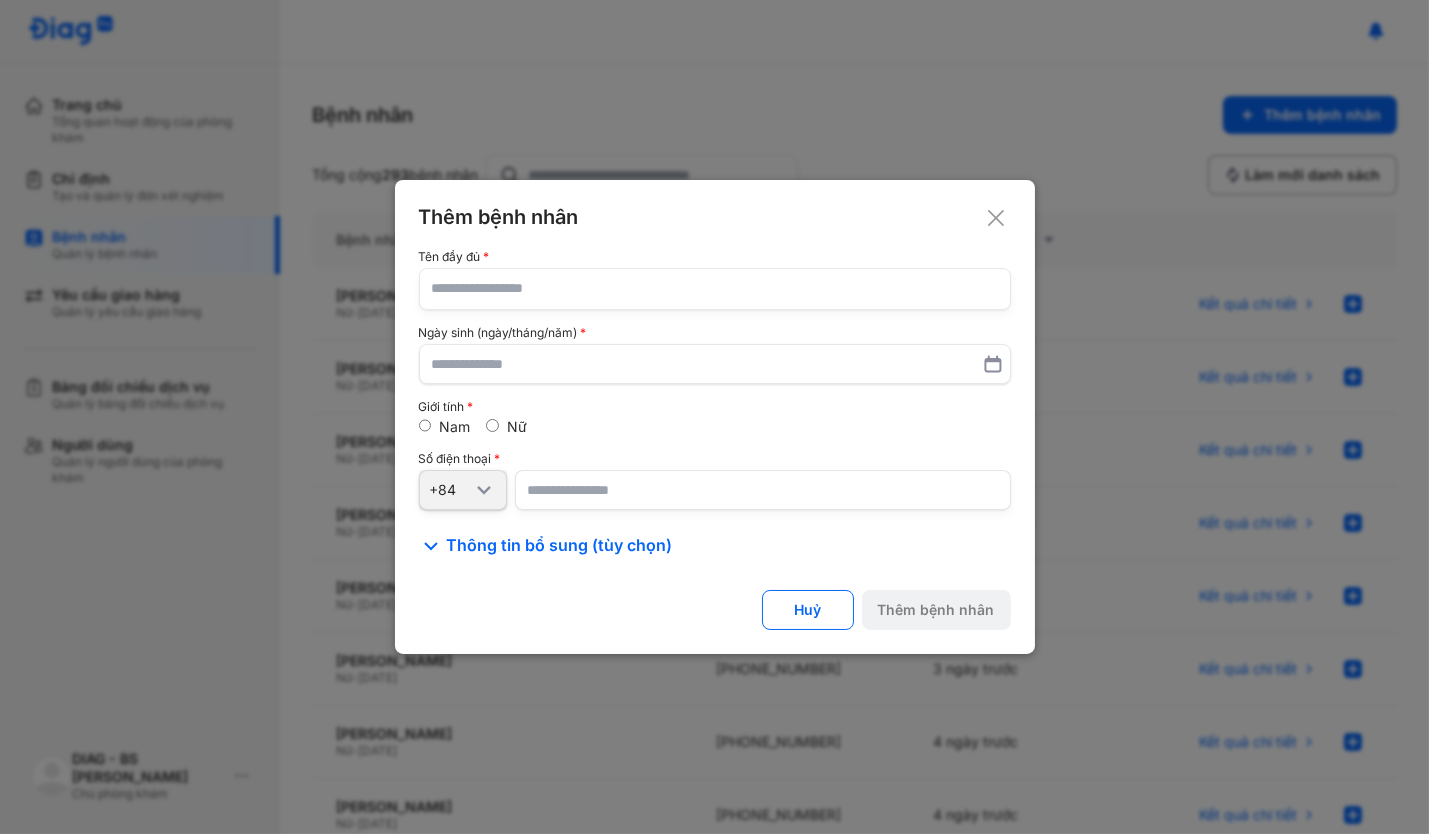 click 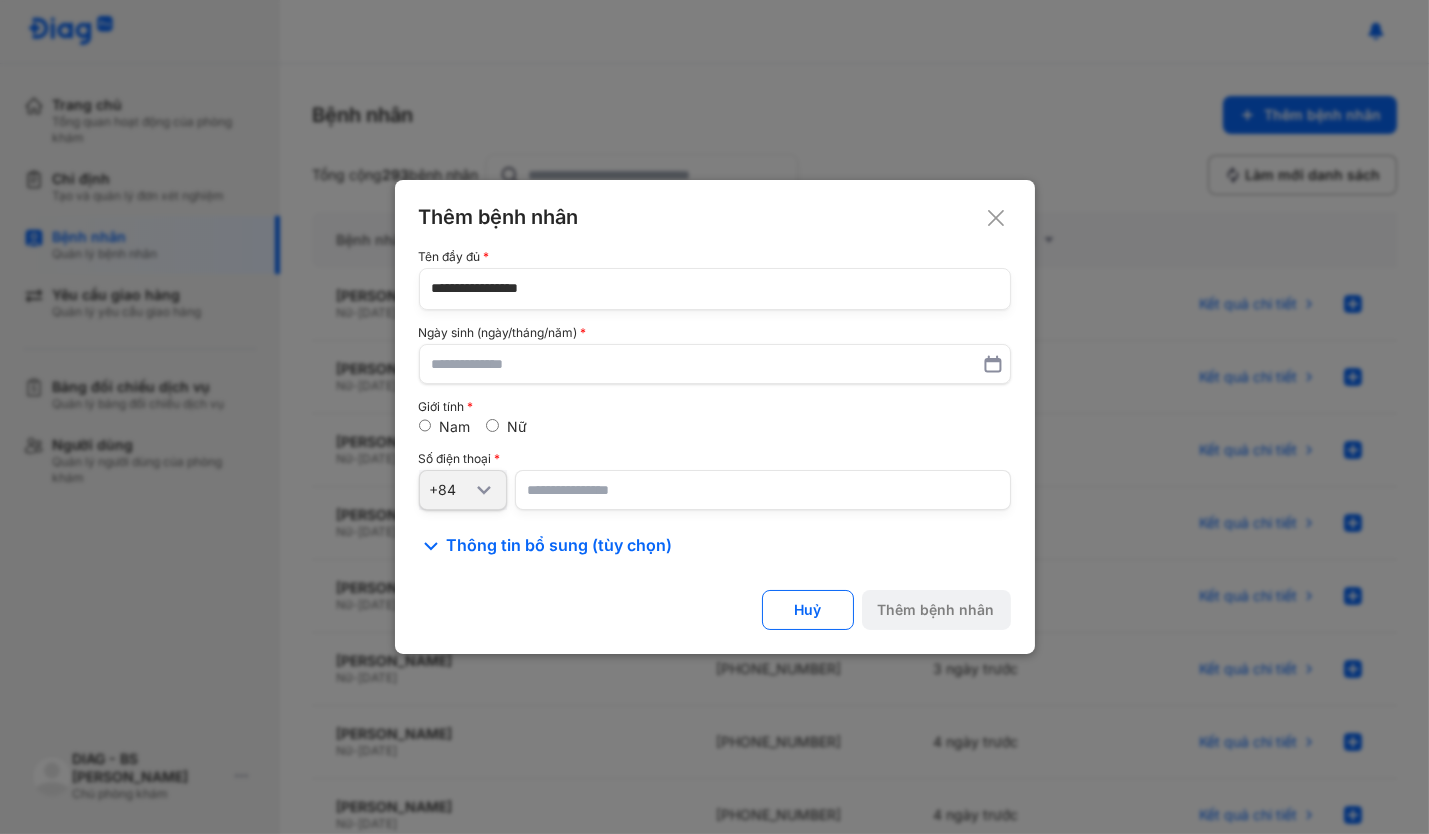 type on "**********" 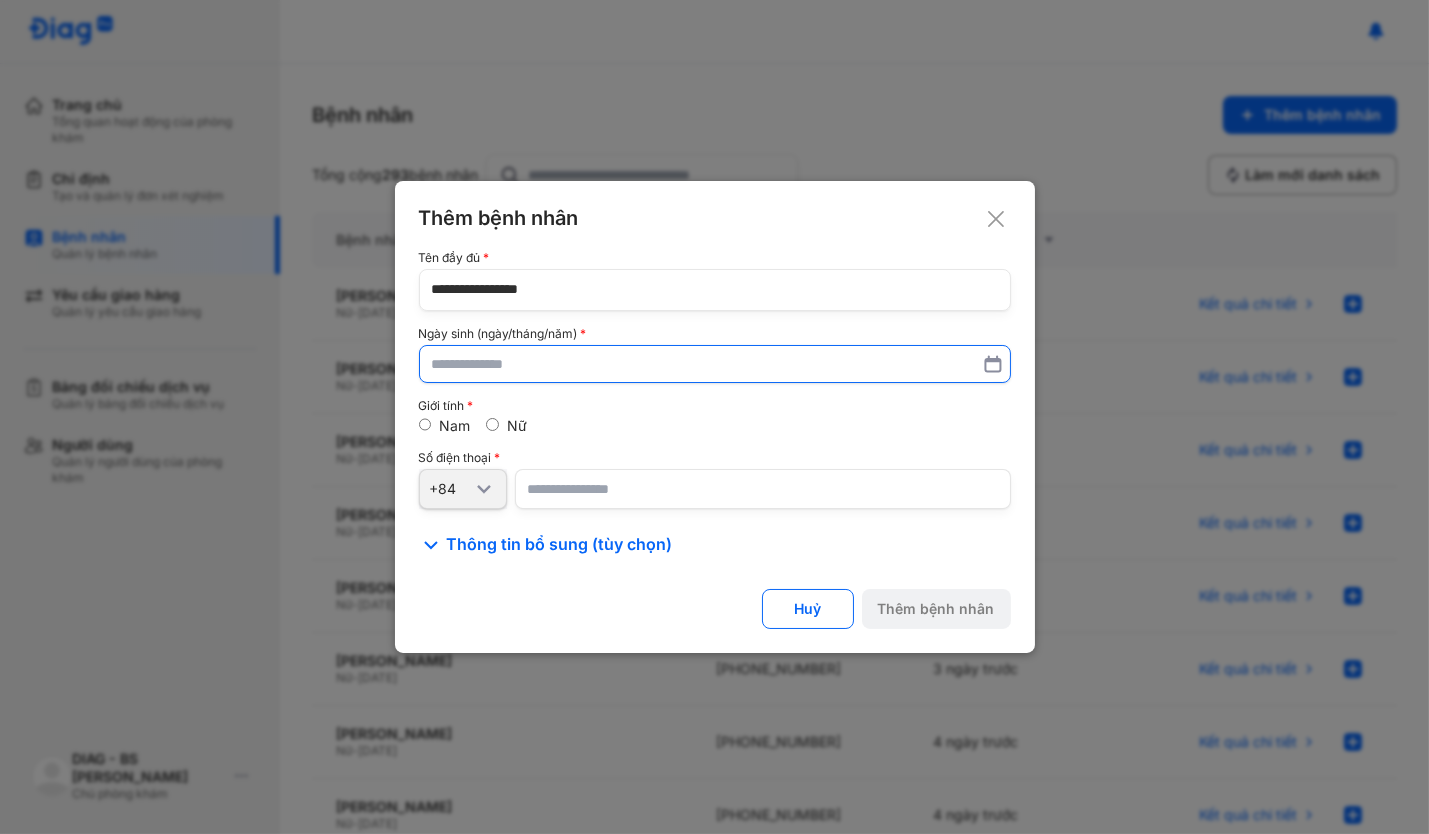 click at bounding box center [715, 364] 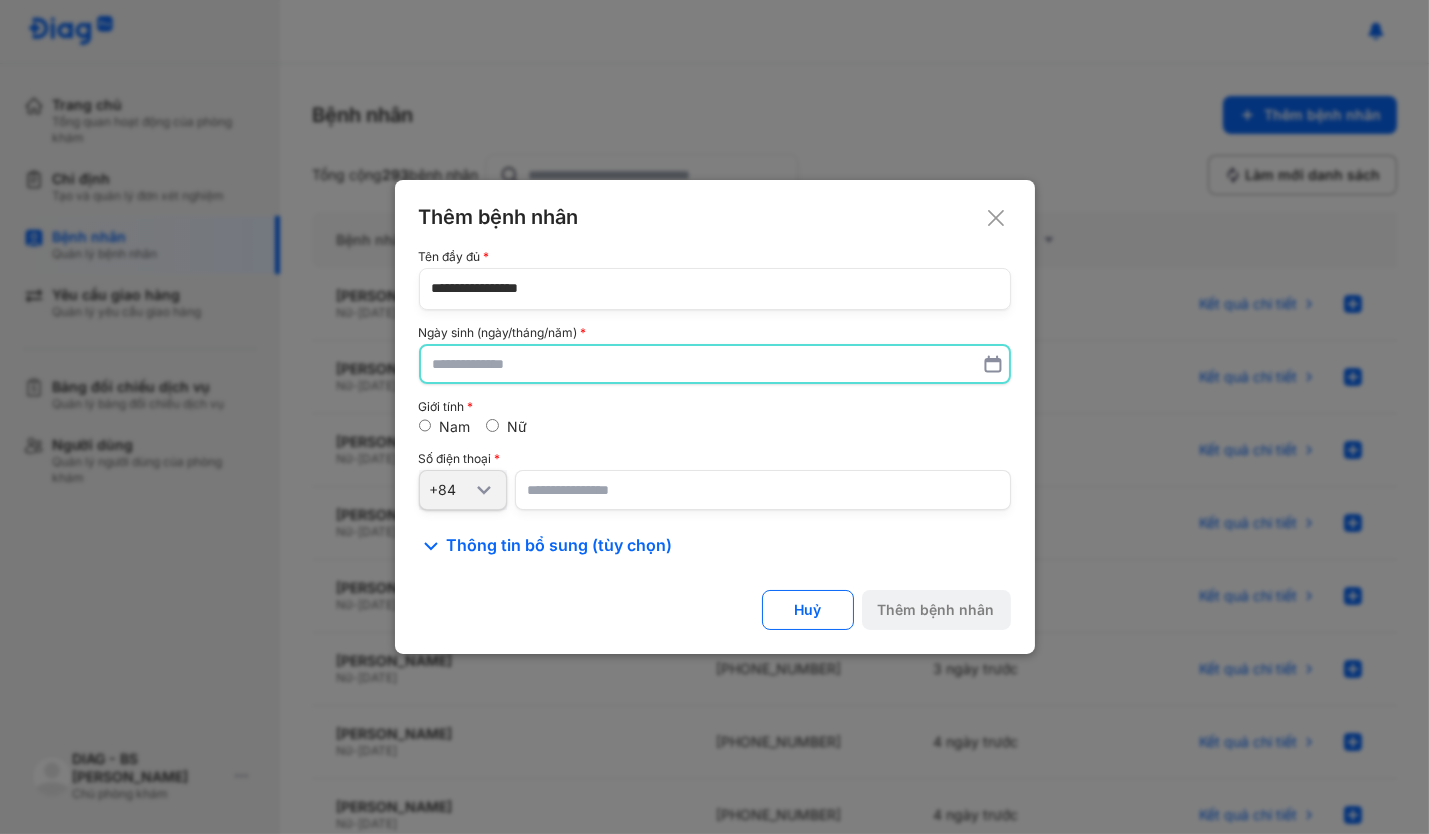 paste on "**********" 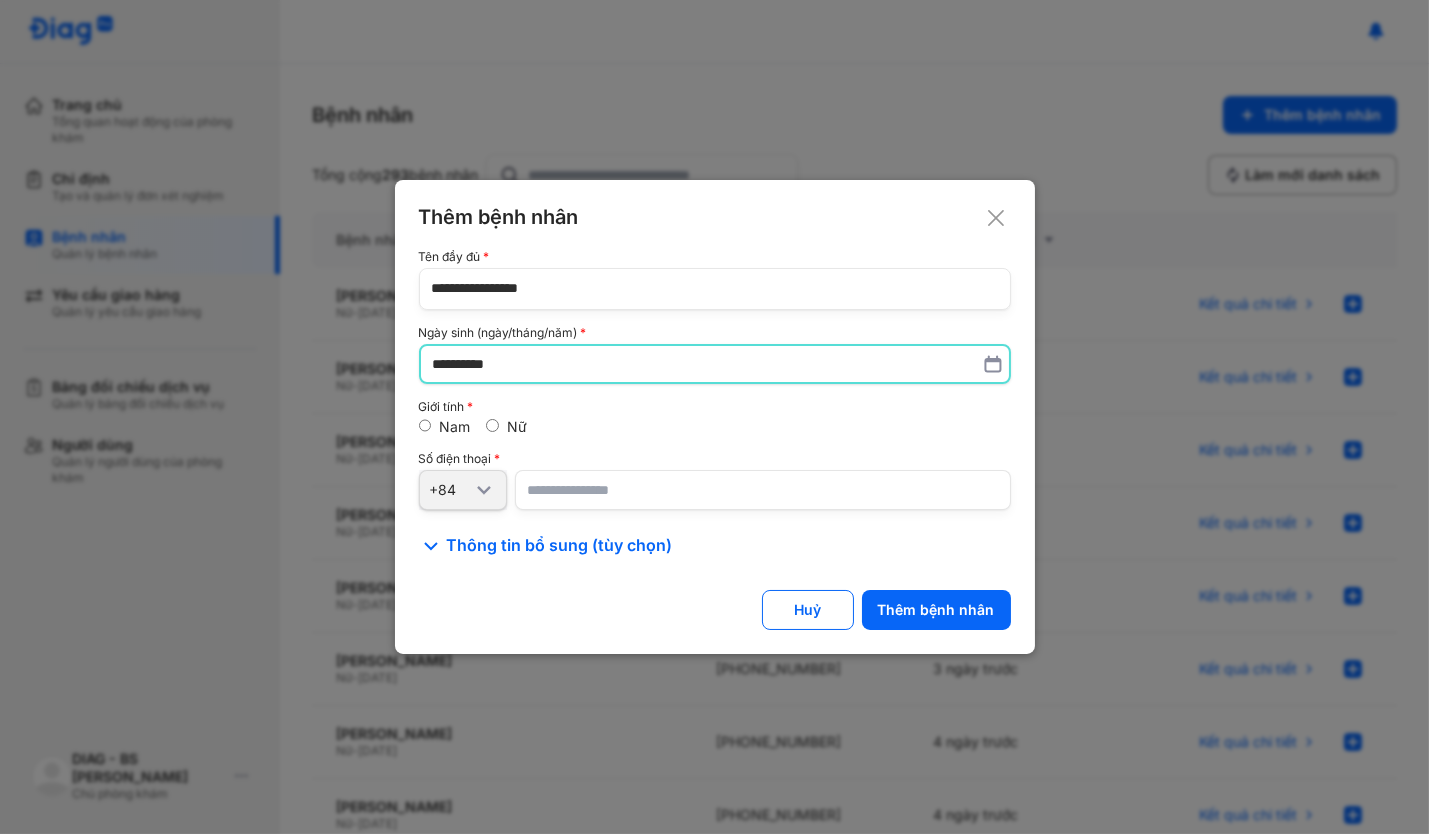 type on "**********" 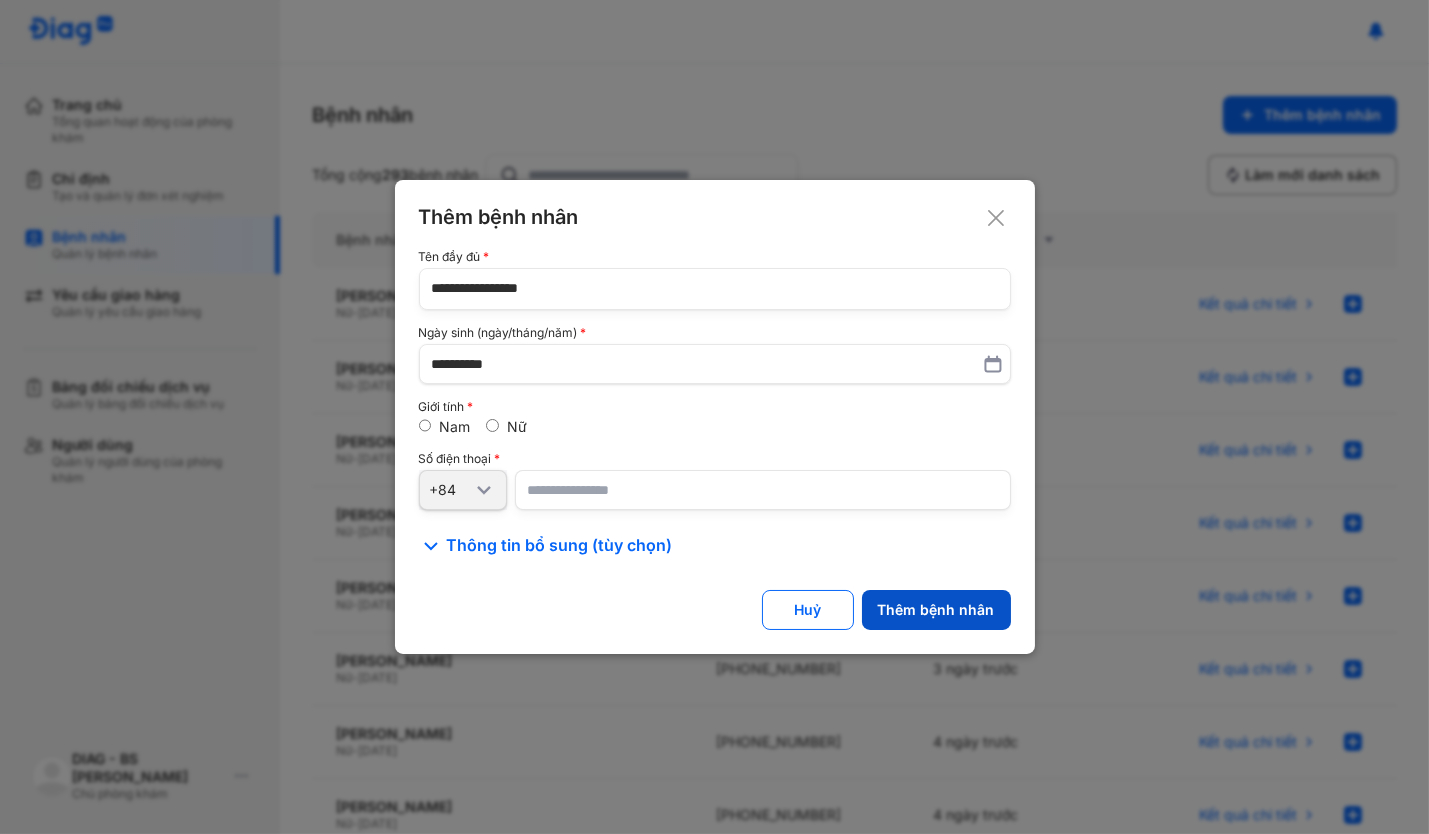 click on "Thêm bệnh nhân" 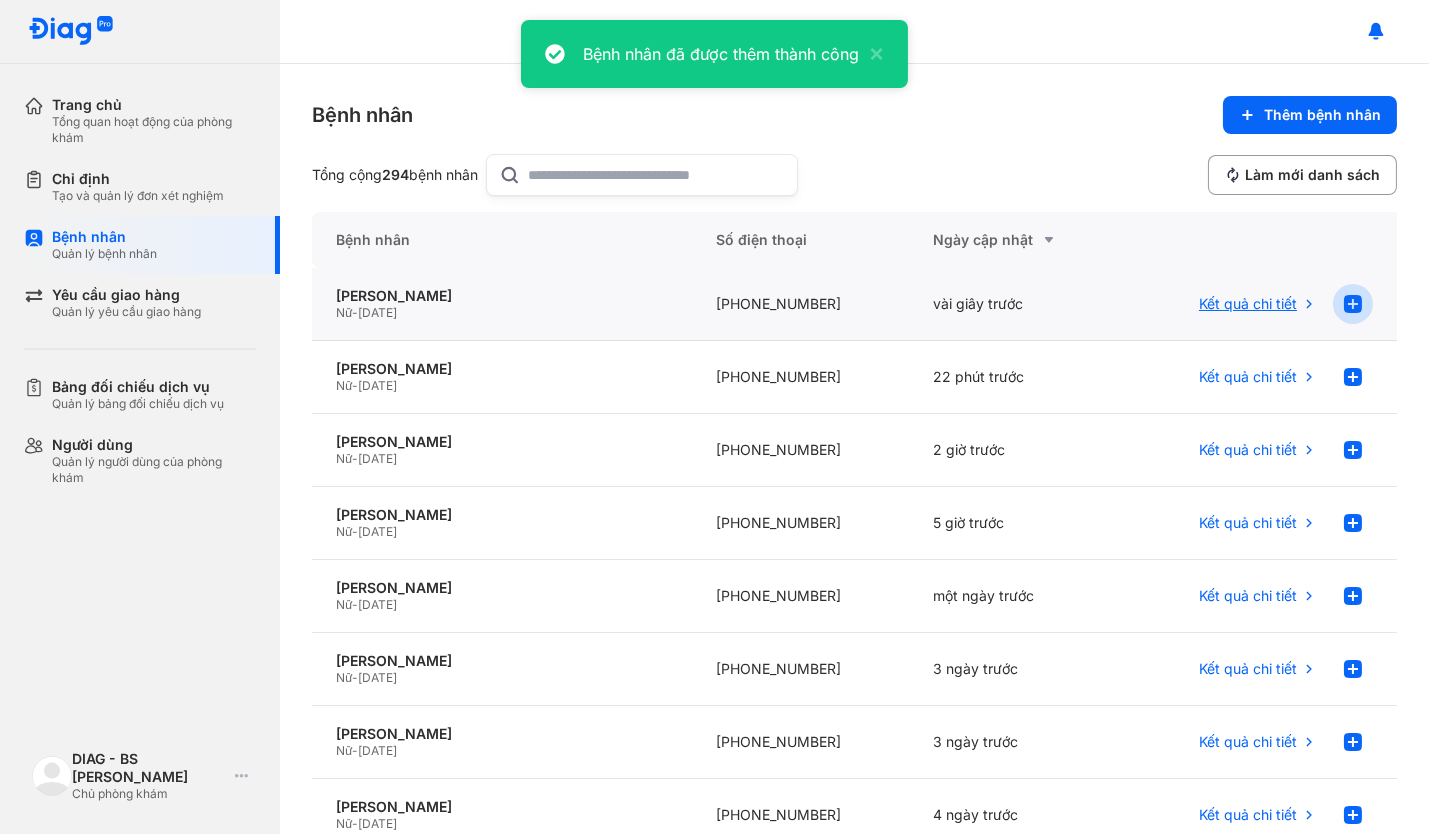 click 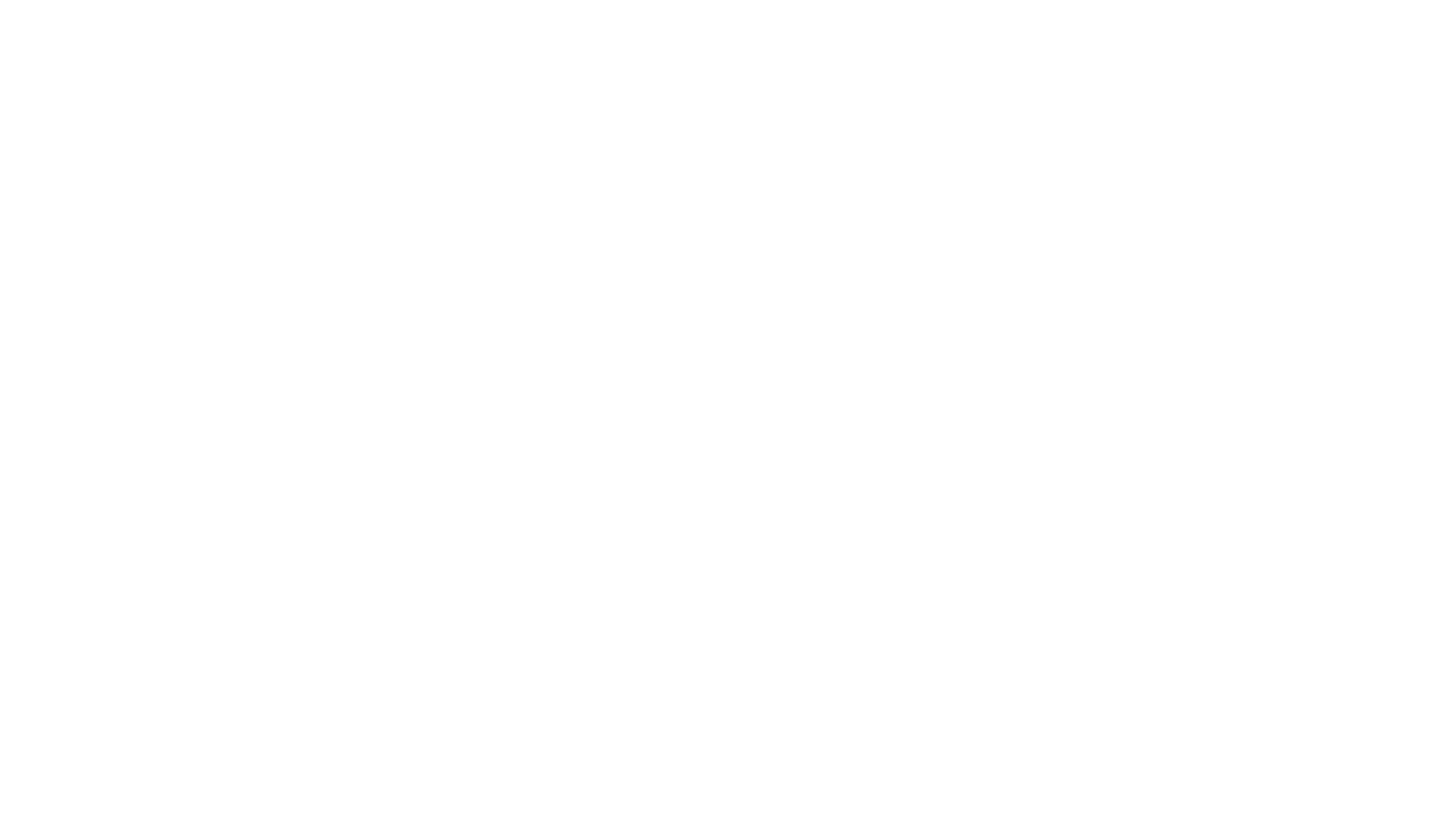 scroll, scrollTop: 0, scrollLeft: 0, axis: both 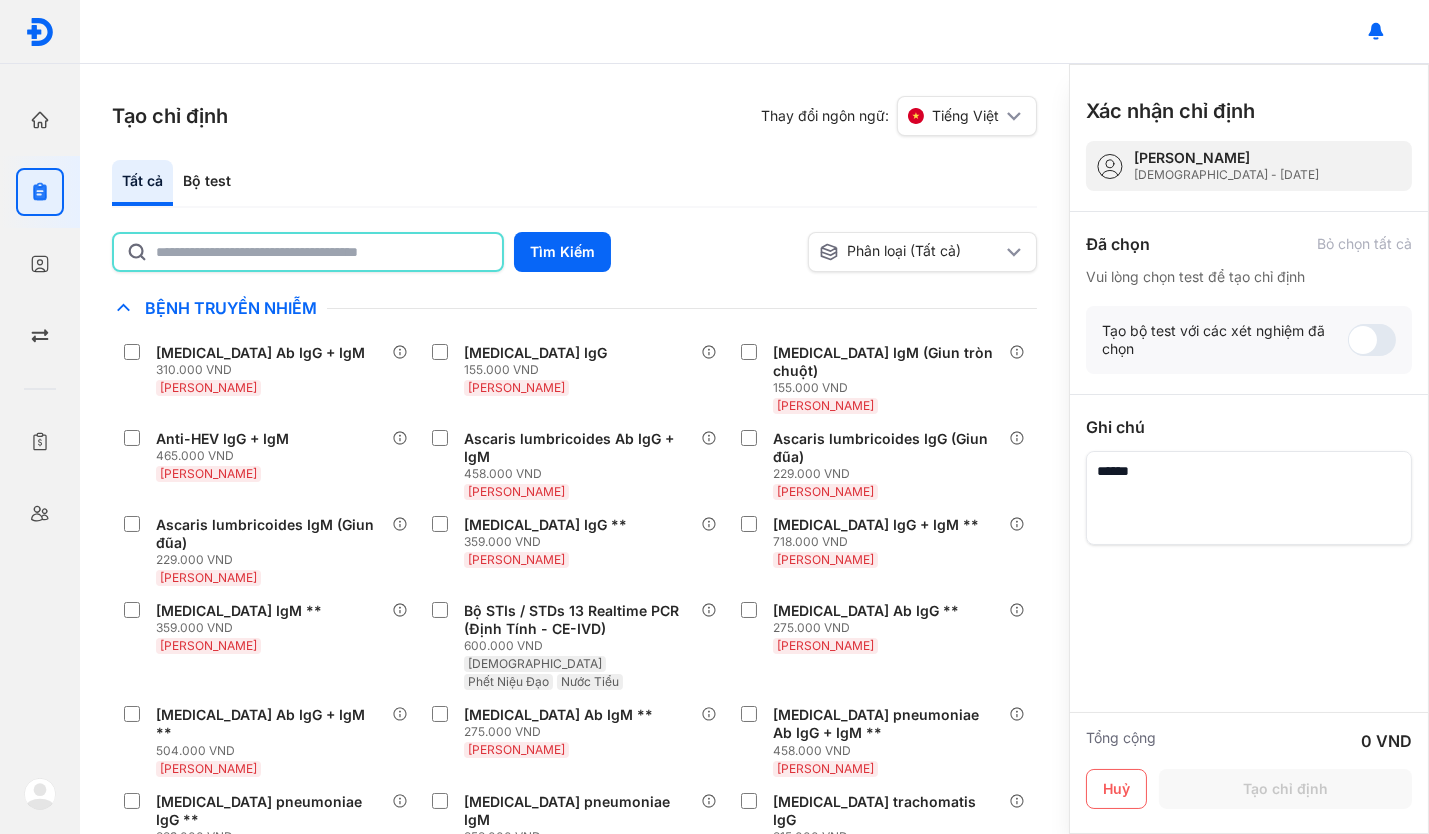 click 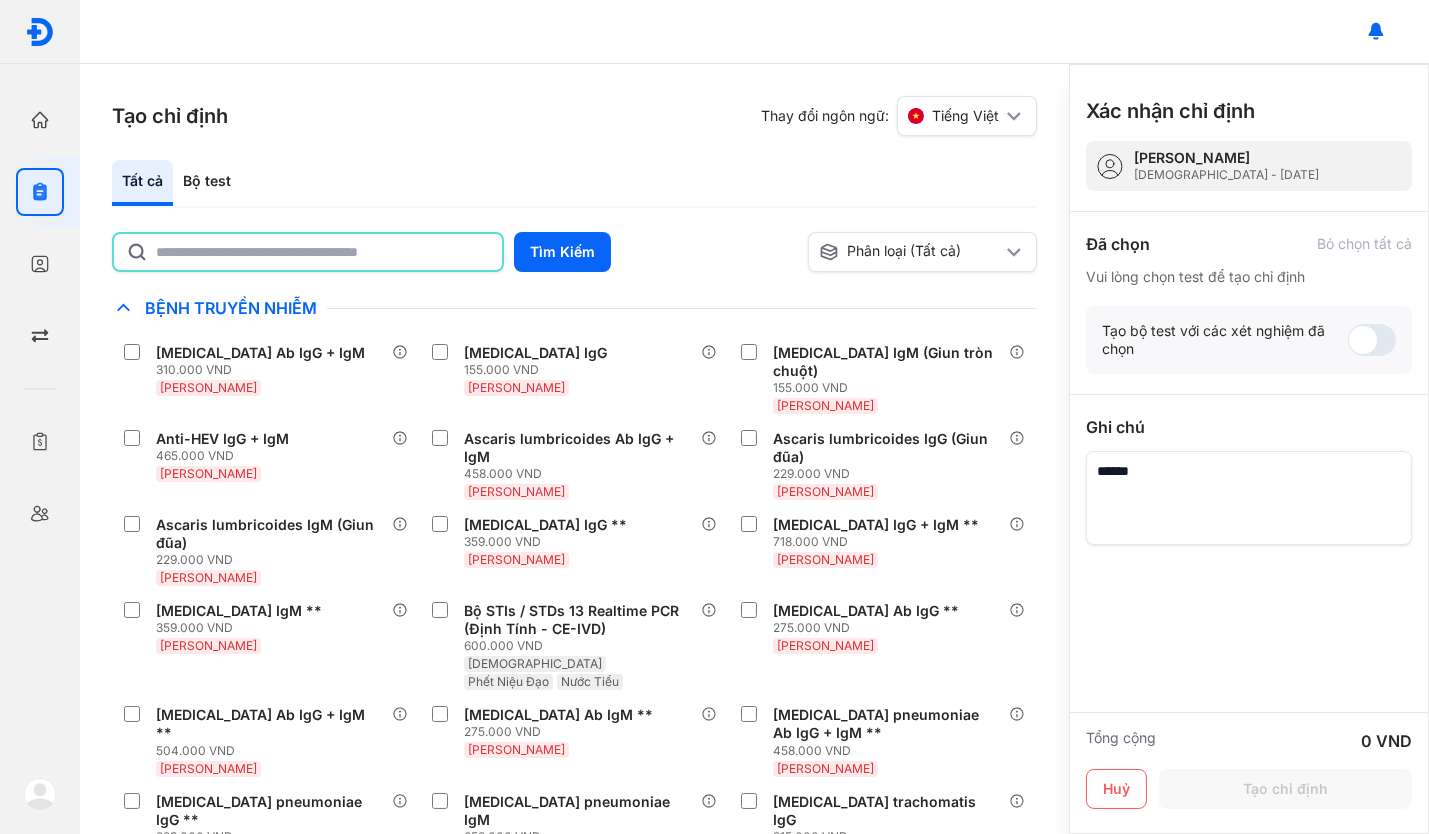 type on "**********" 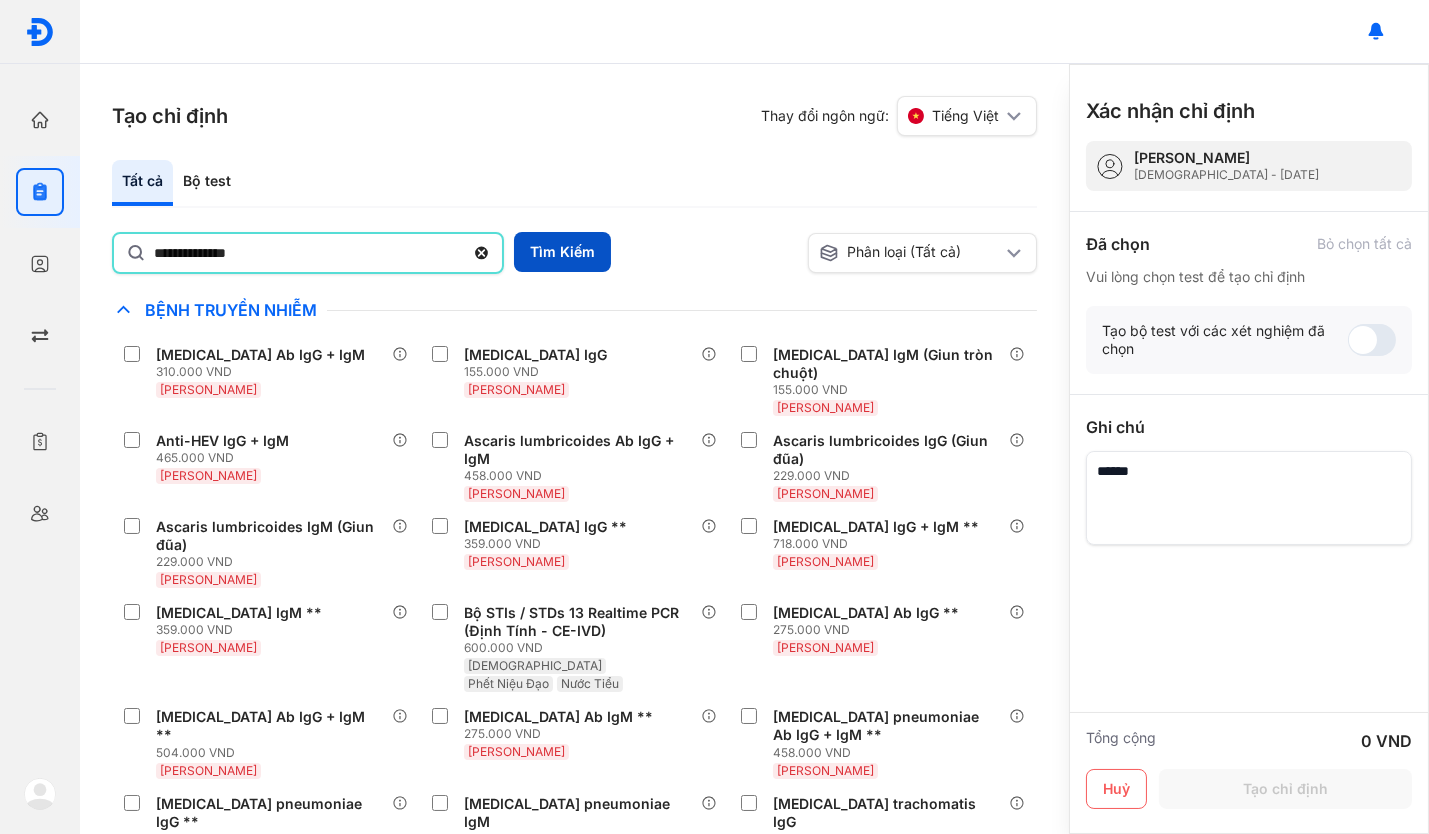 click on "Tìm Kiếm" at bounding box center (562, 252) 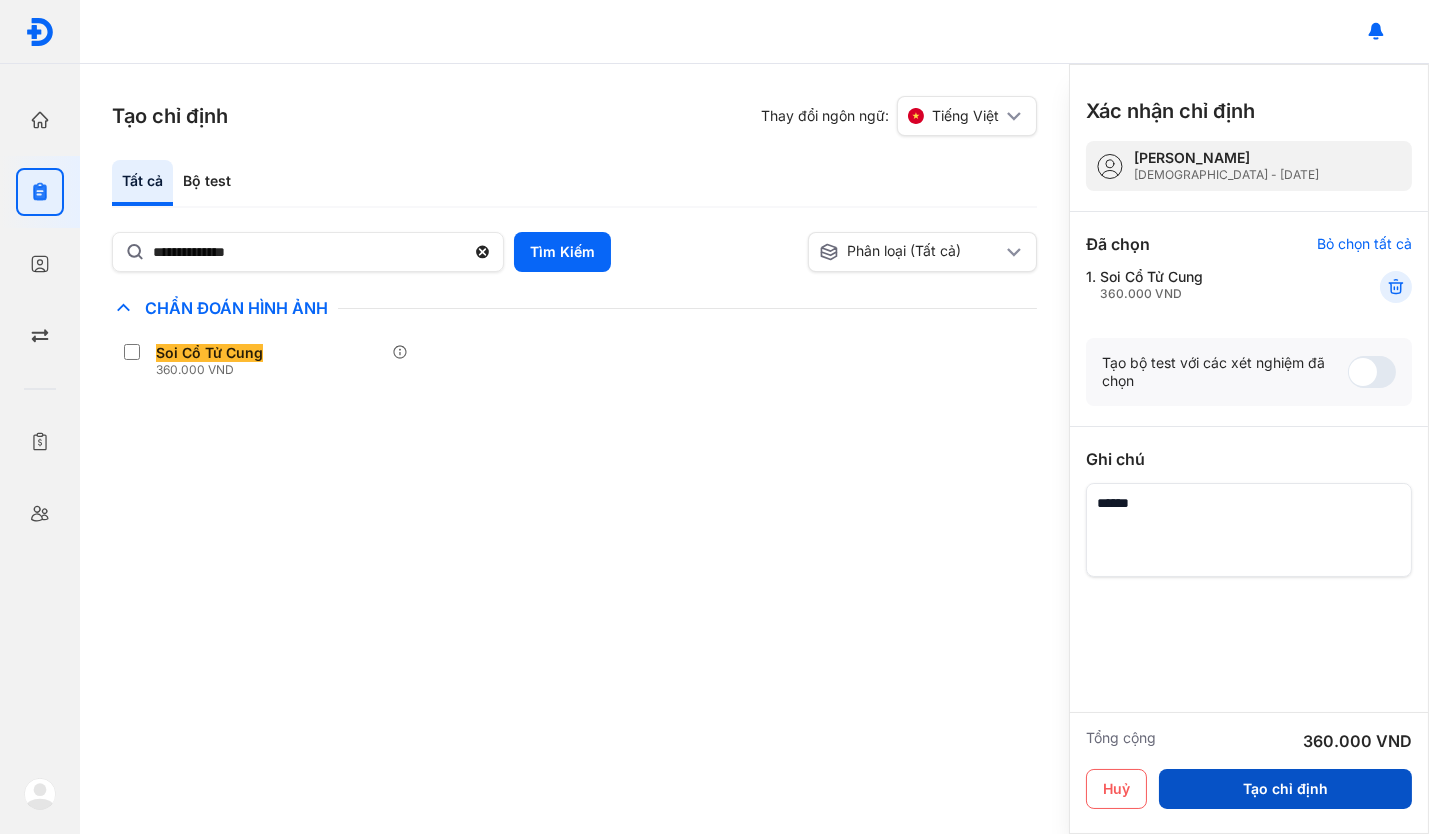 click on "Tạo chỉ định" at bounding box center (1285, 789) 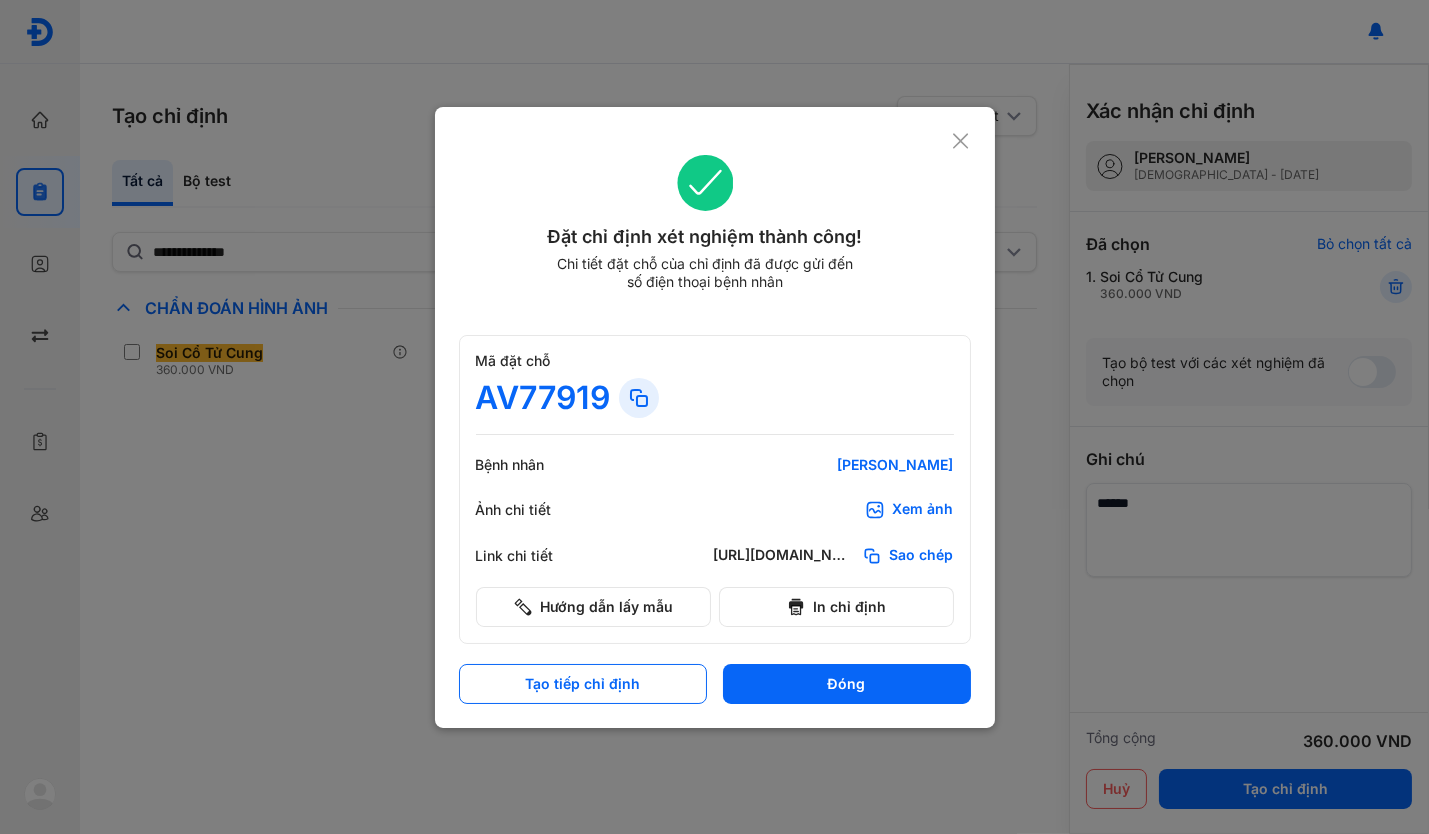 click 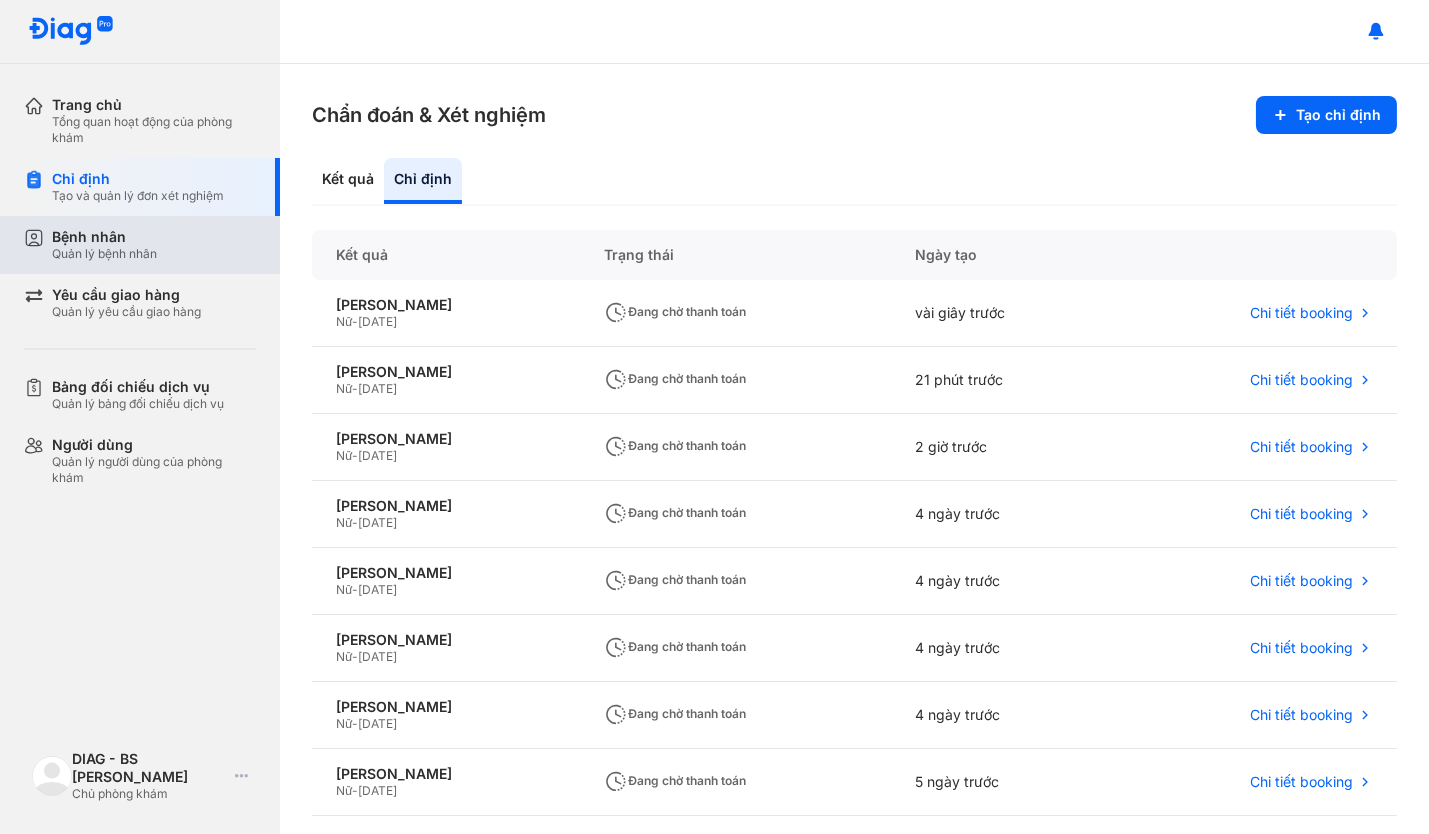 click on "Bệnh nhân Quản lý bệnh nhân" at bounding box center (154, 245) 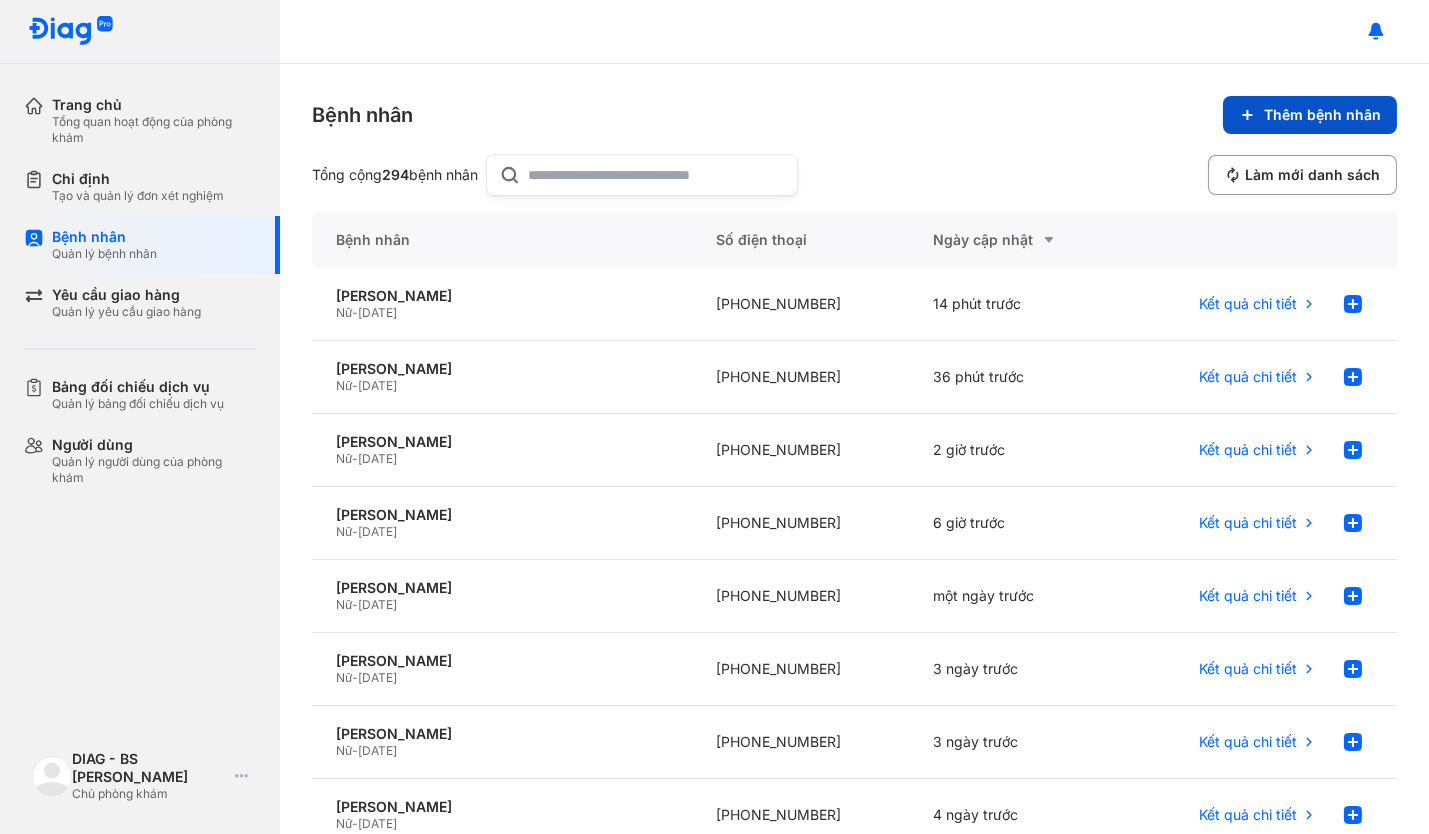 click on "Thêm bệnh nhân" 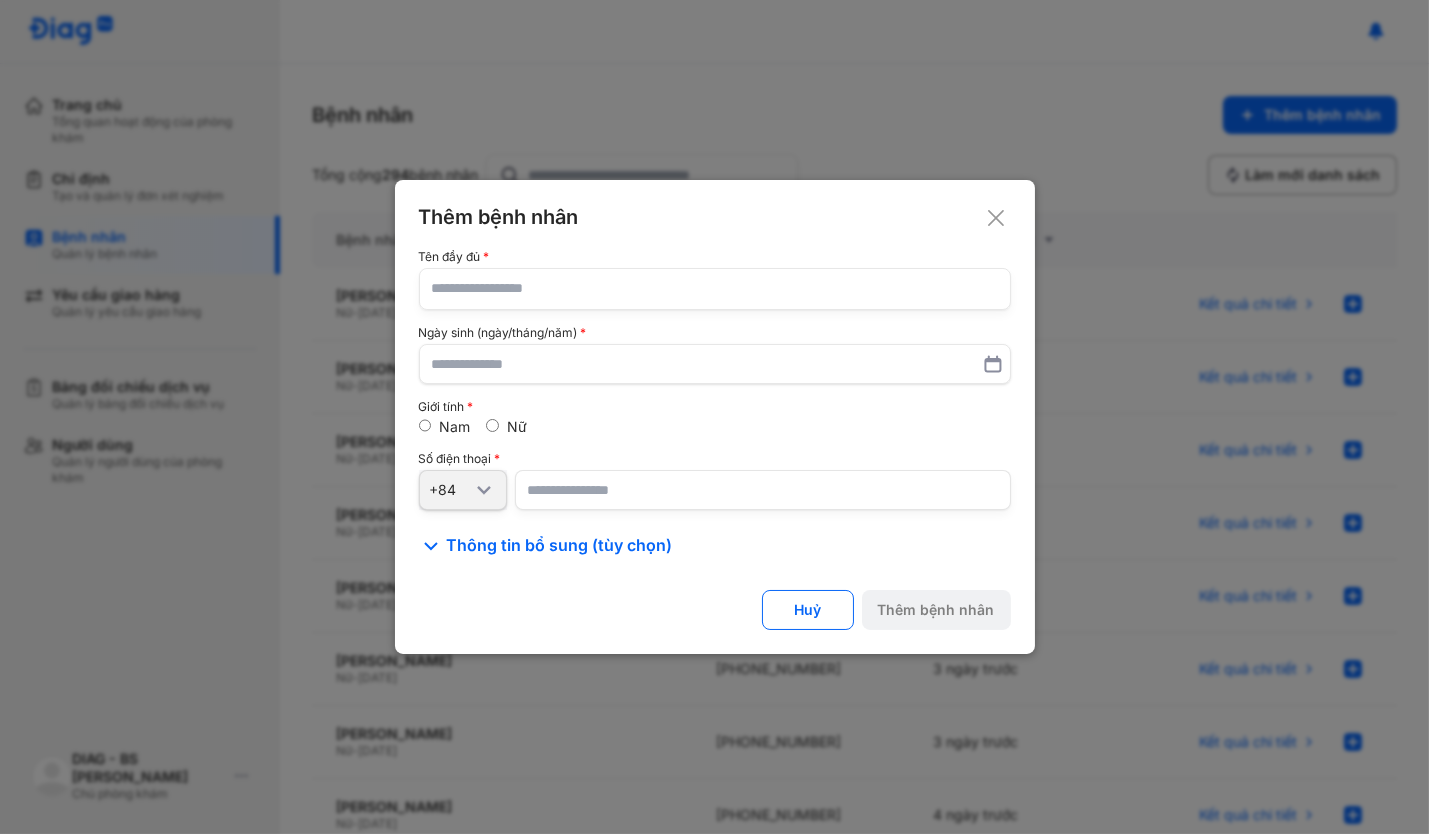 click 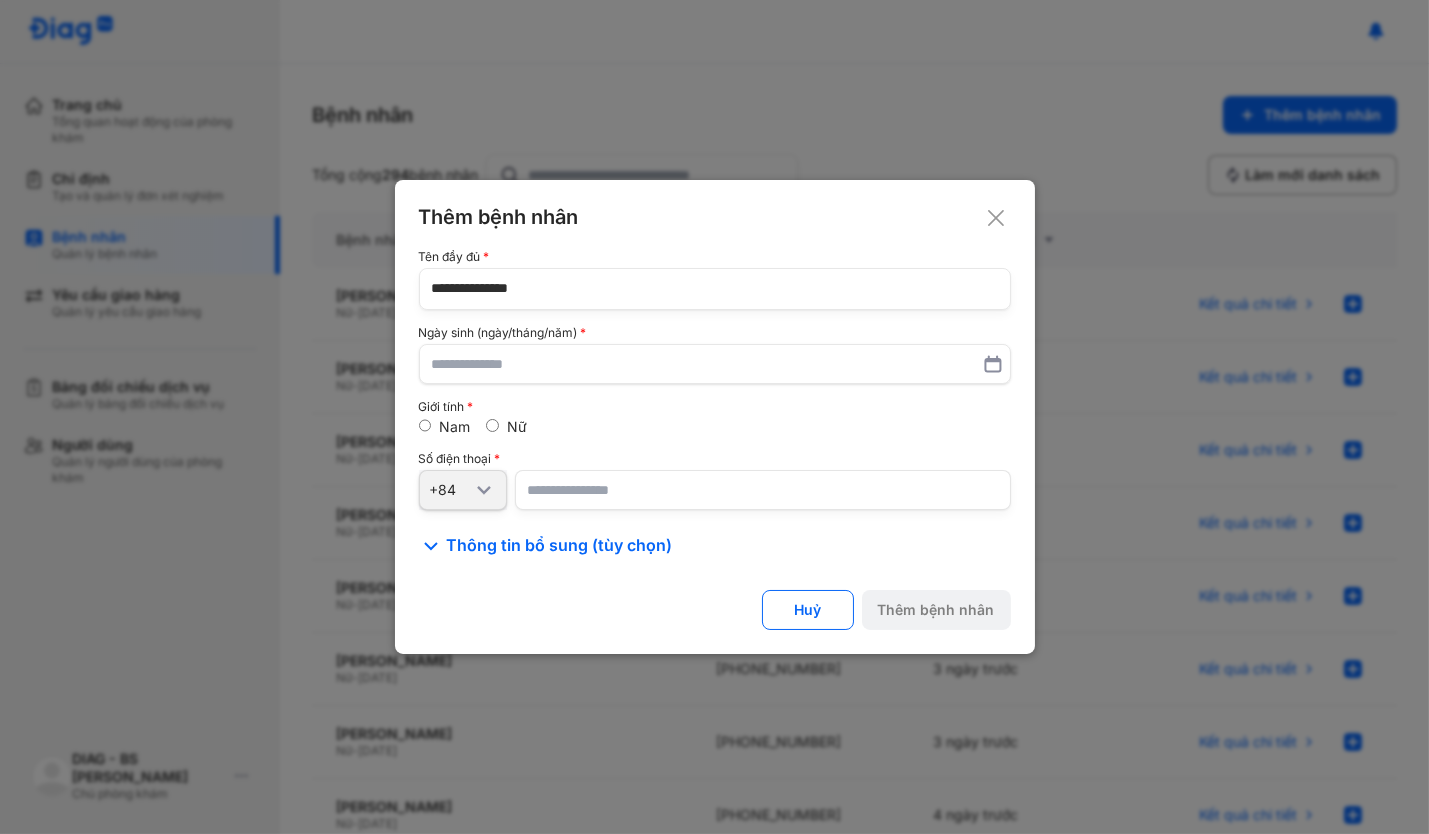 type on "**********" 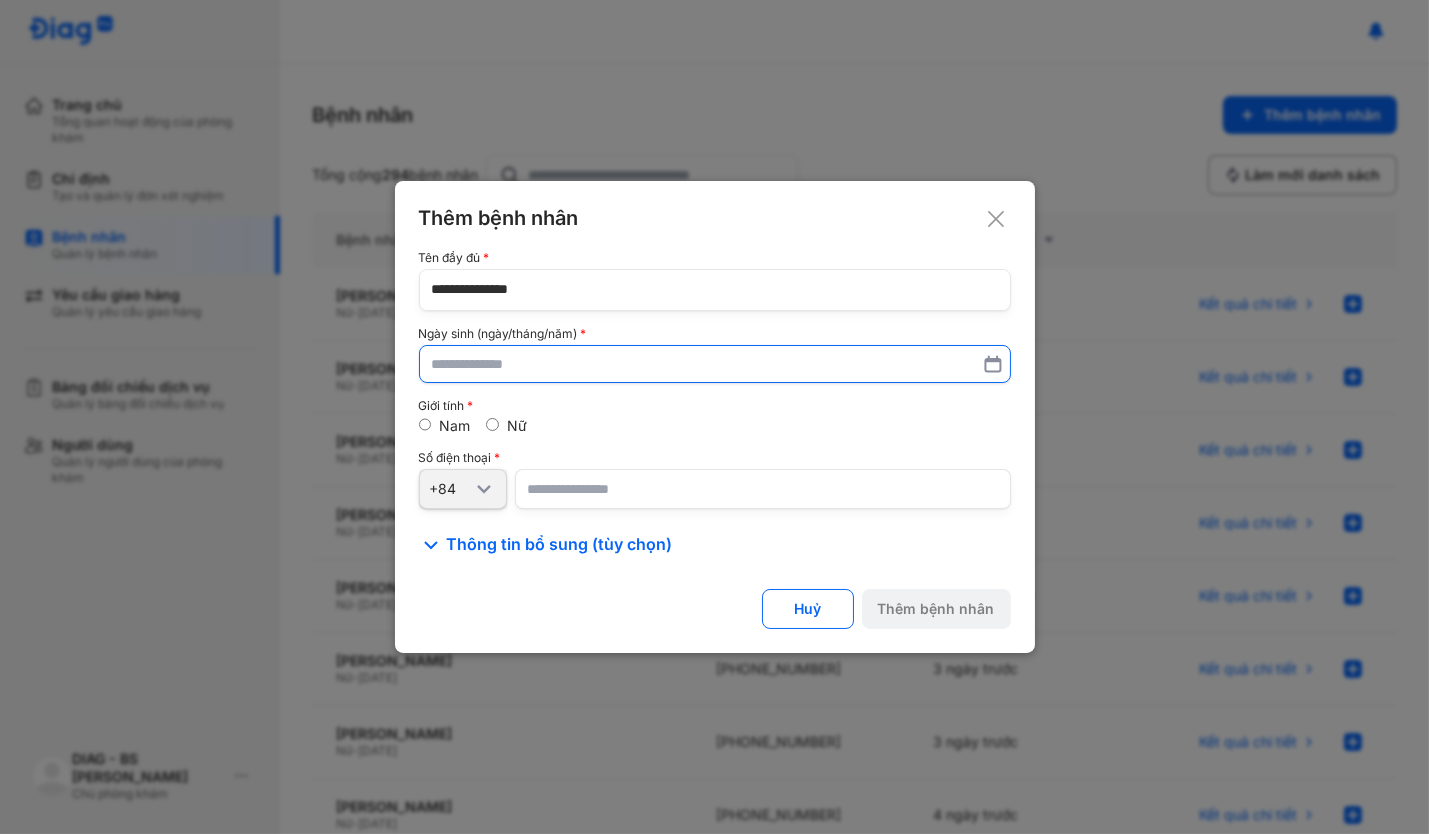 click at bounding box center (715, 364) 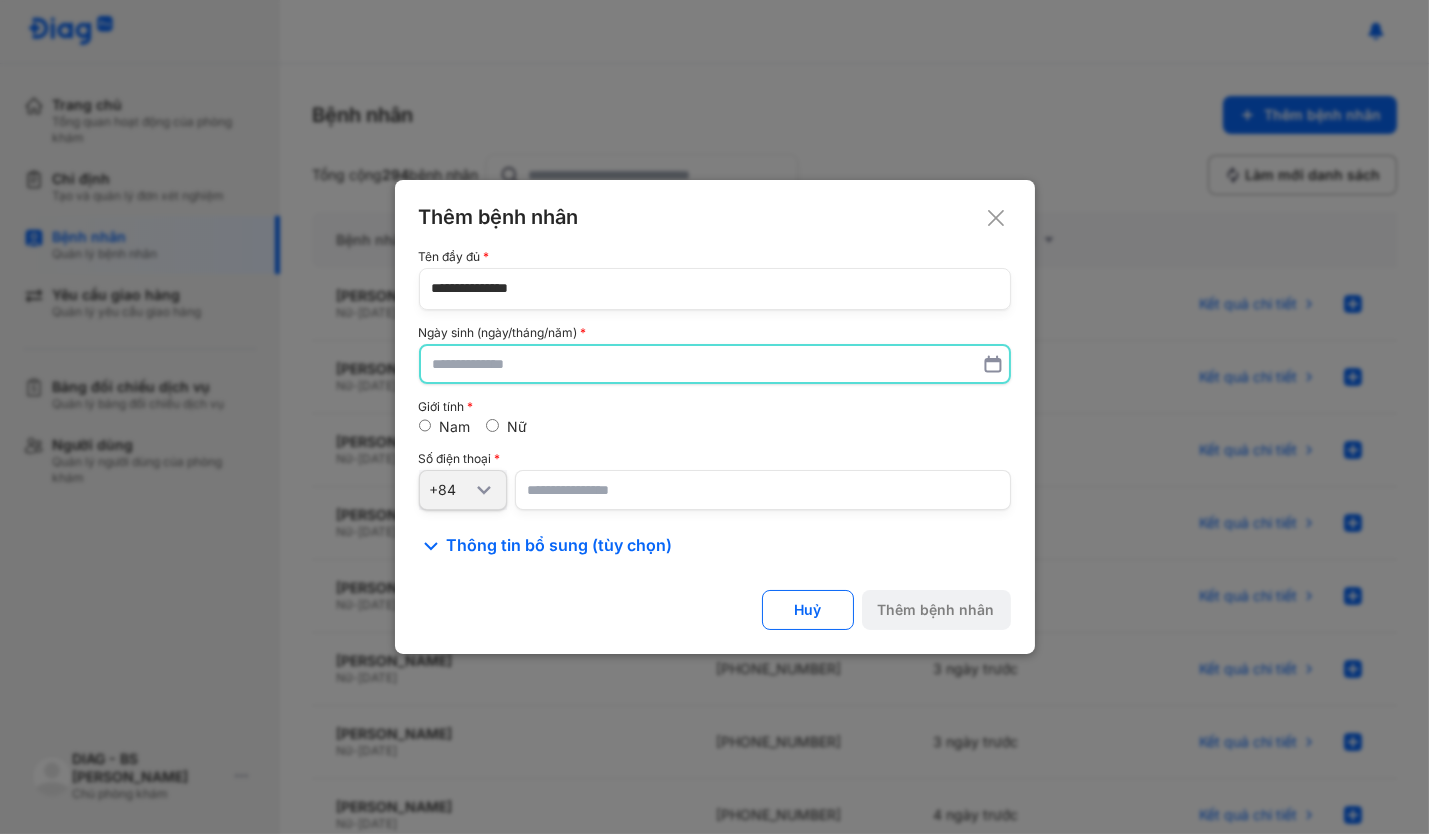 paste on "**********" 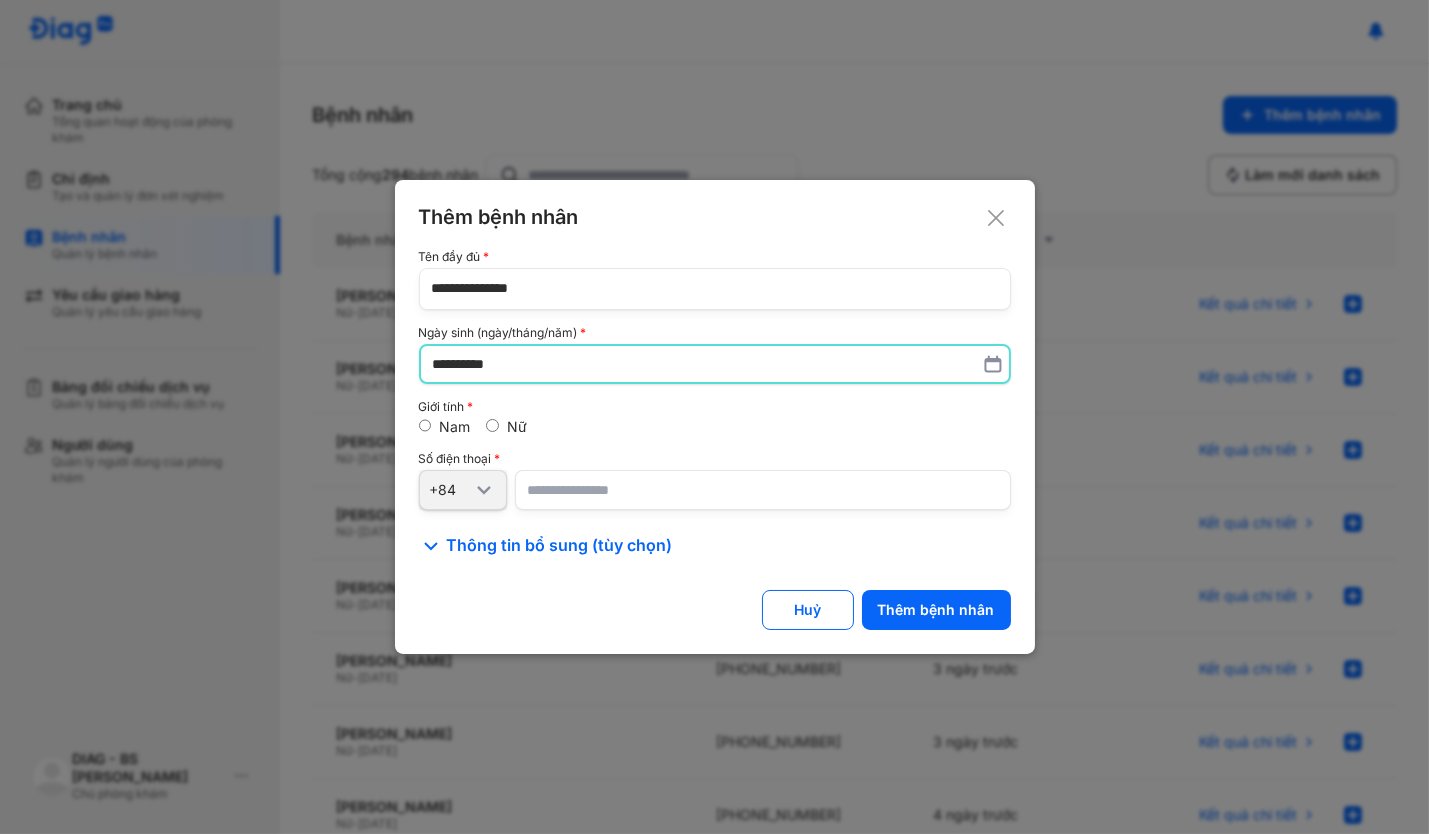 type on "**********" 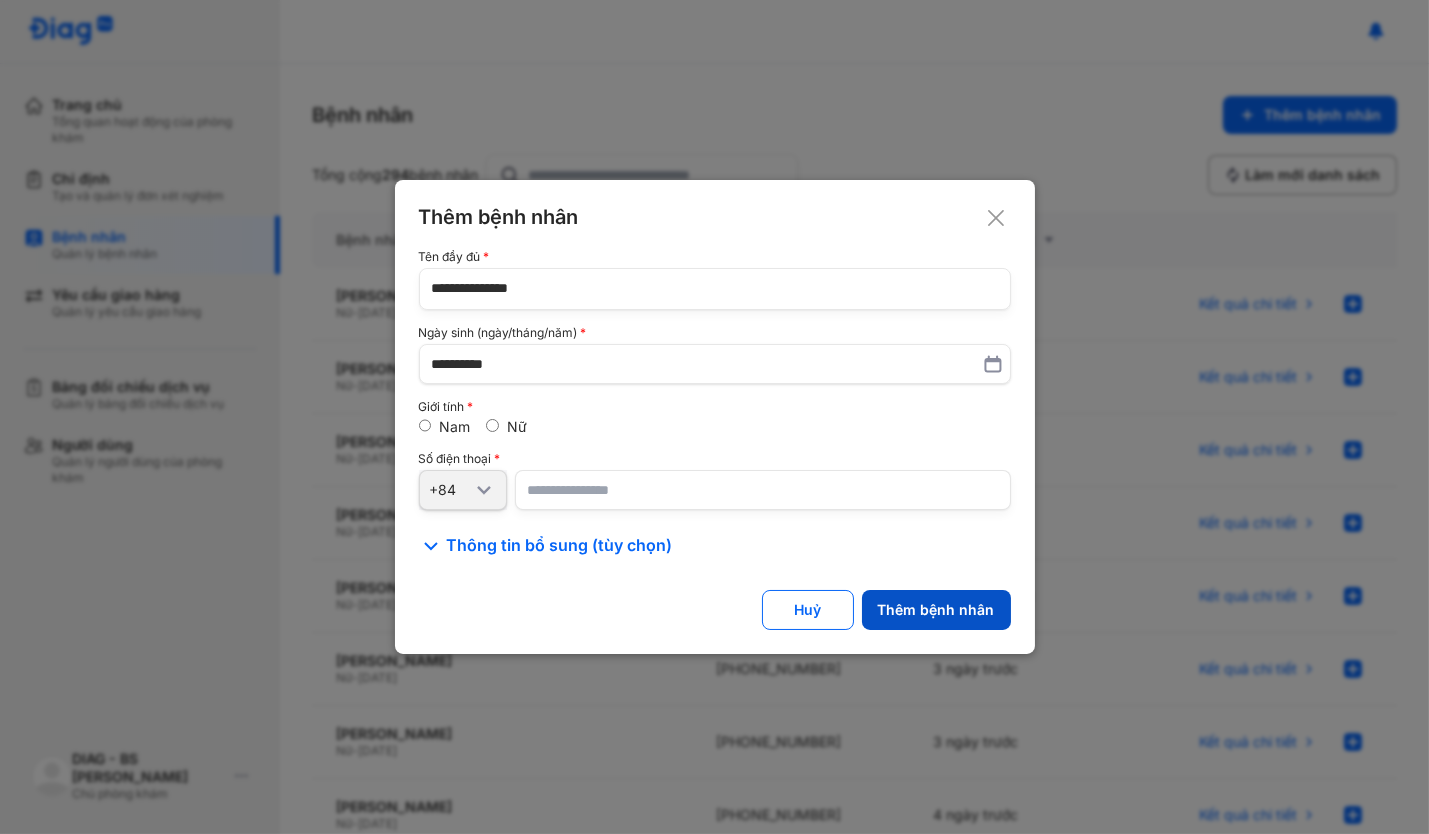 click on "Thêm bệnh nhân" 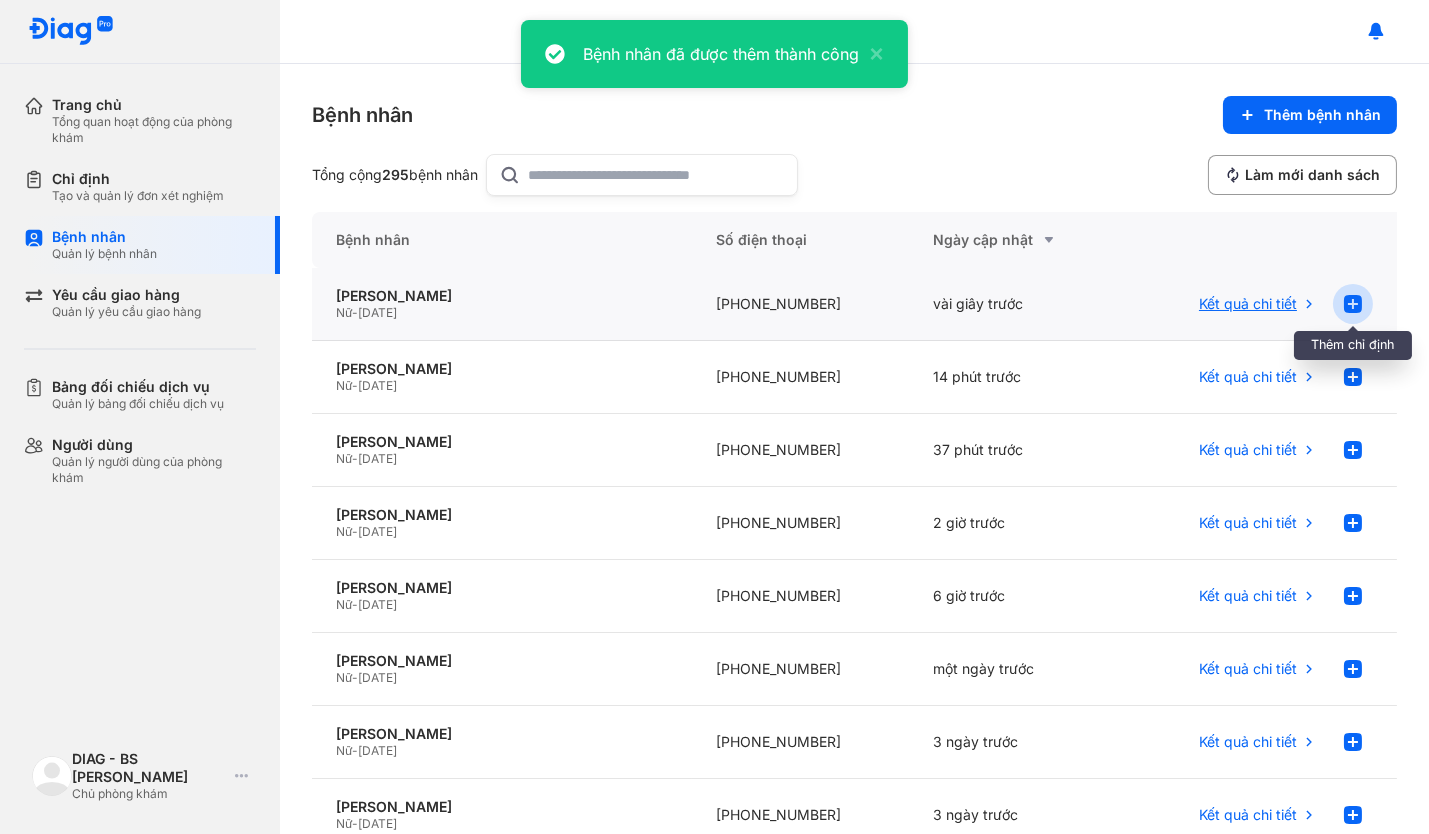 click 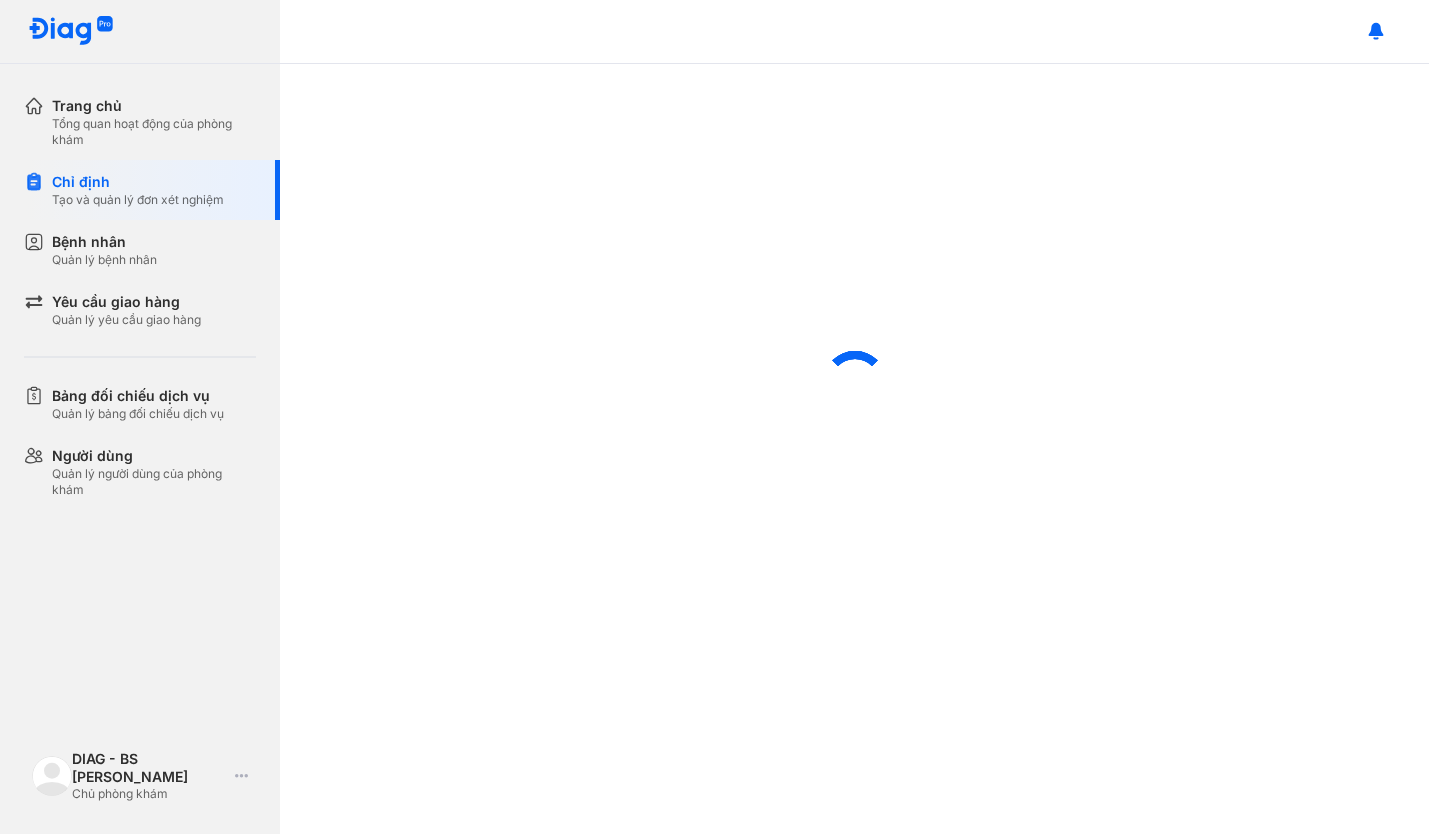 scroll, scrollTop: 0, scrollLeft: 0, axis: both 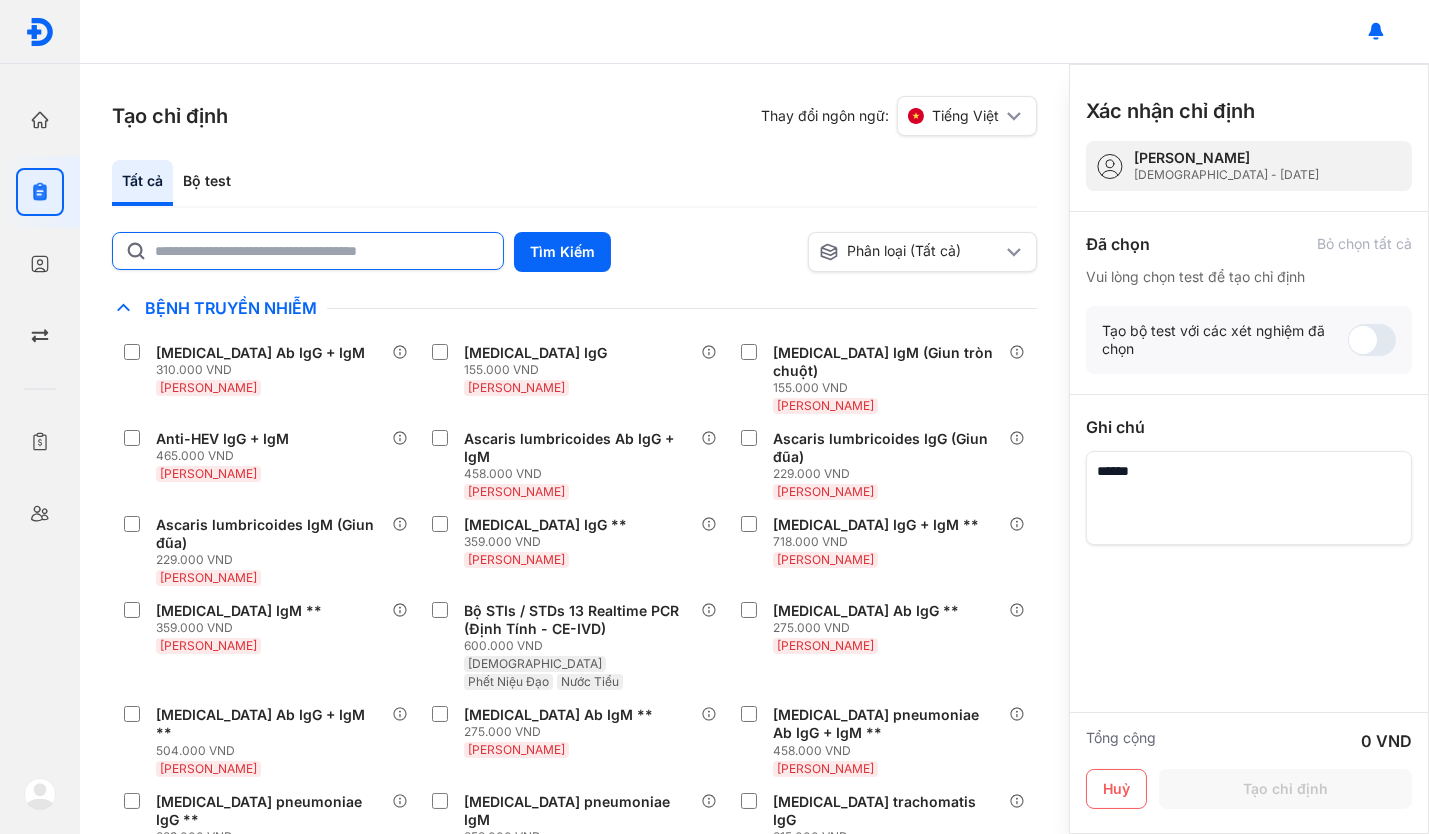 click 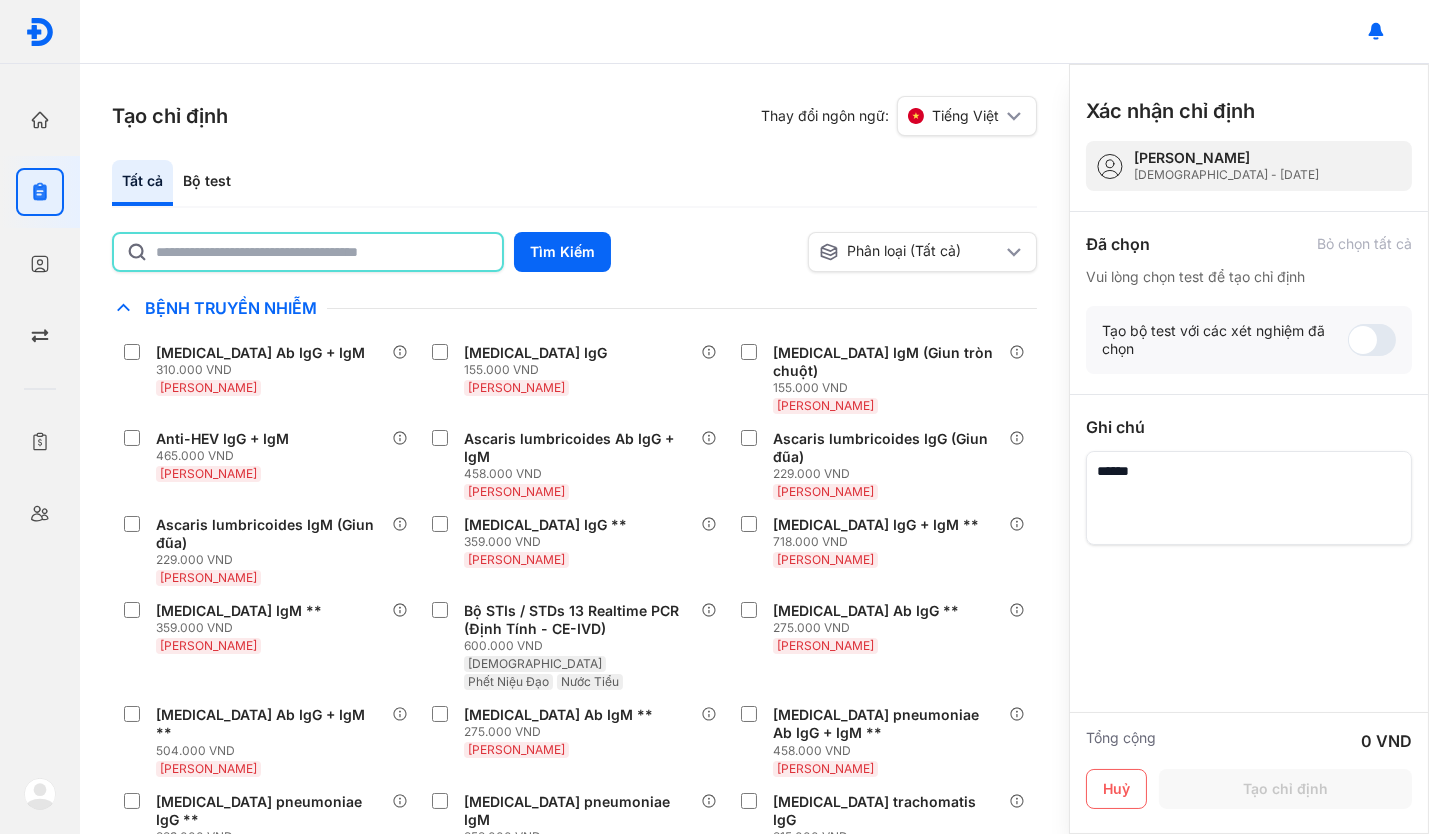 type on "**********" 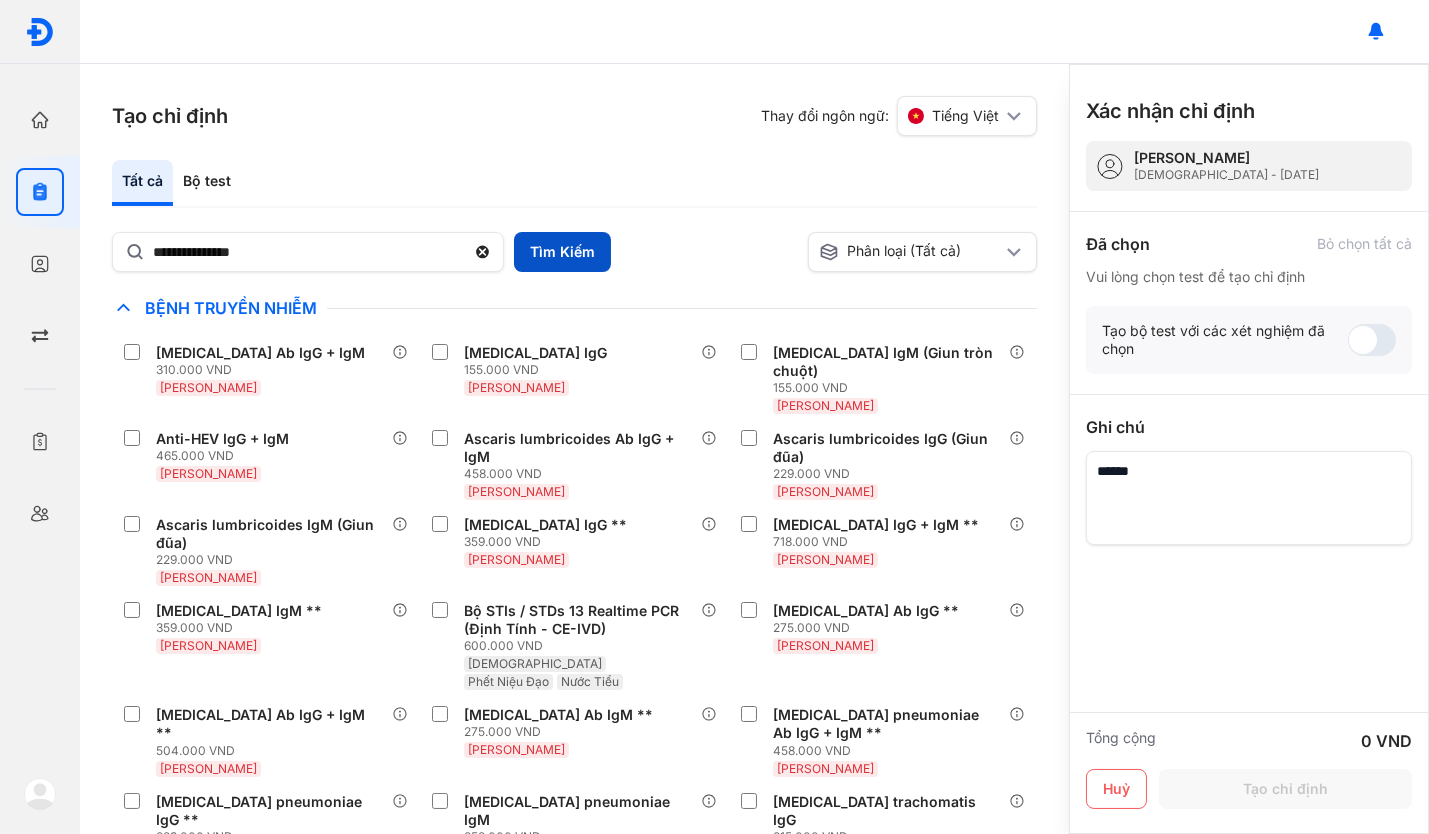 click on "Tìm Kiếm" at bounding box center [562, 252] 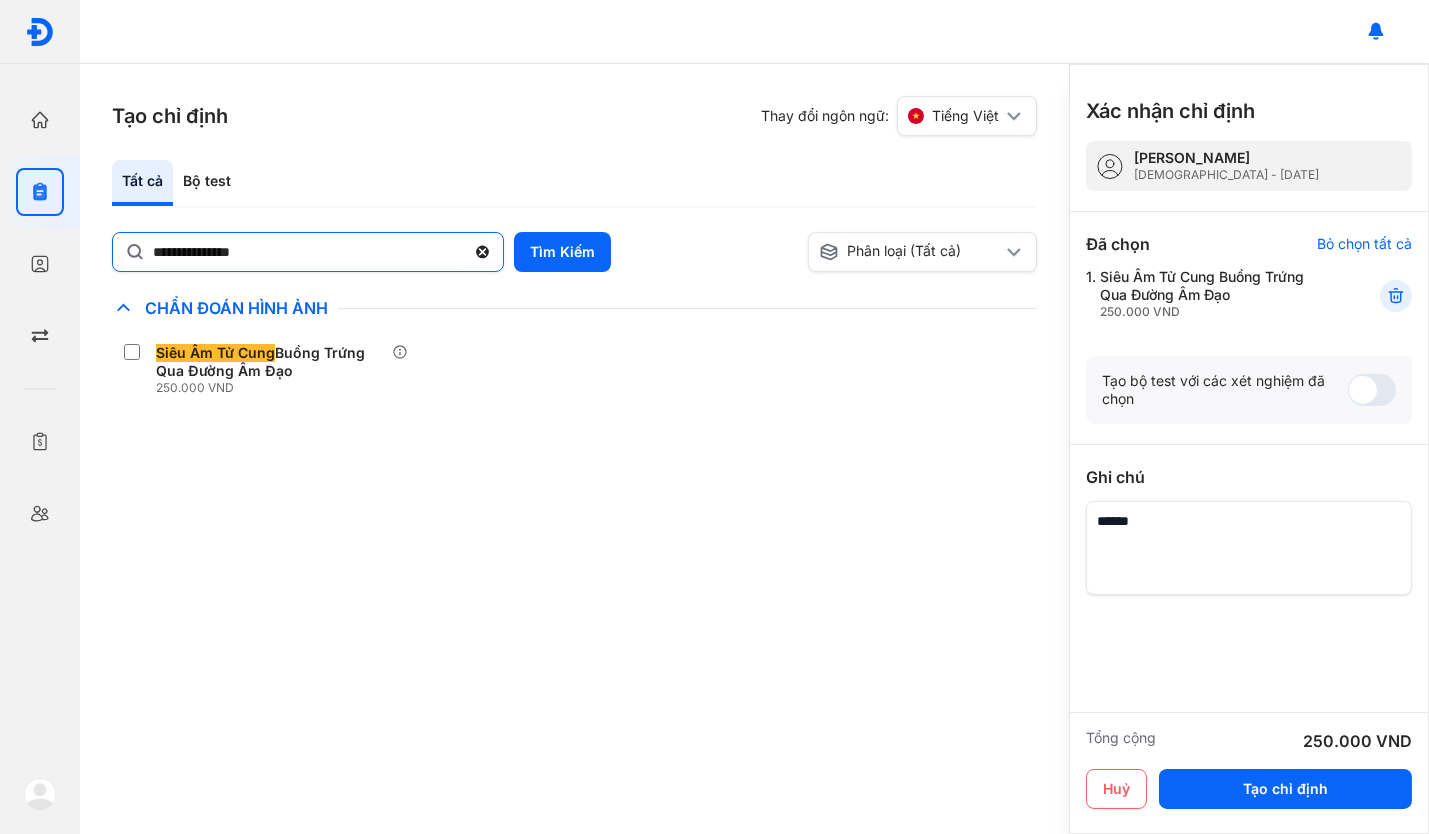 click 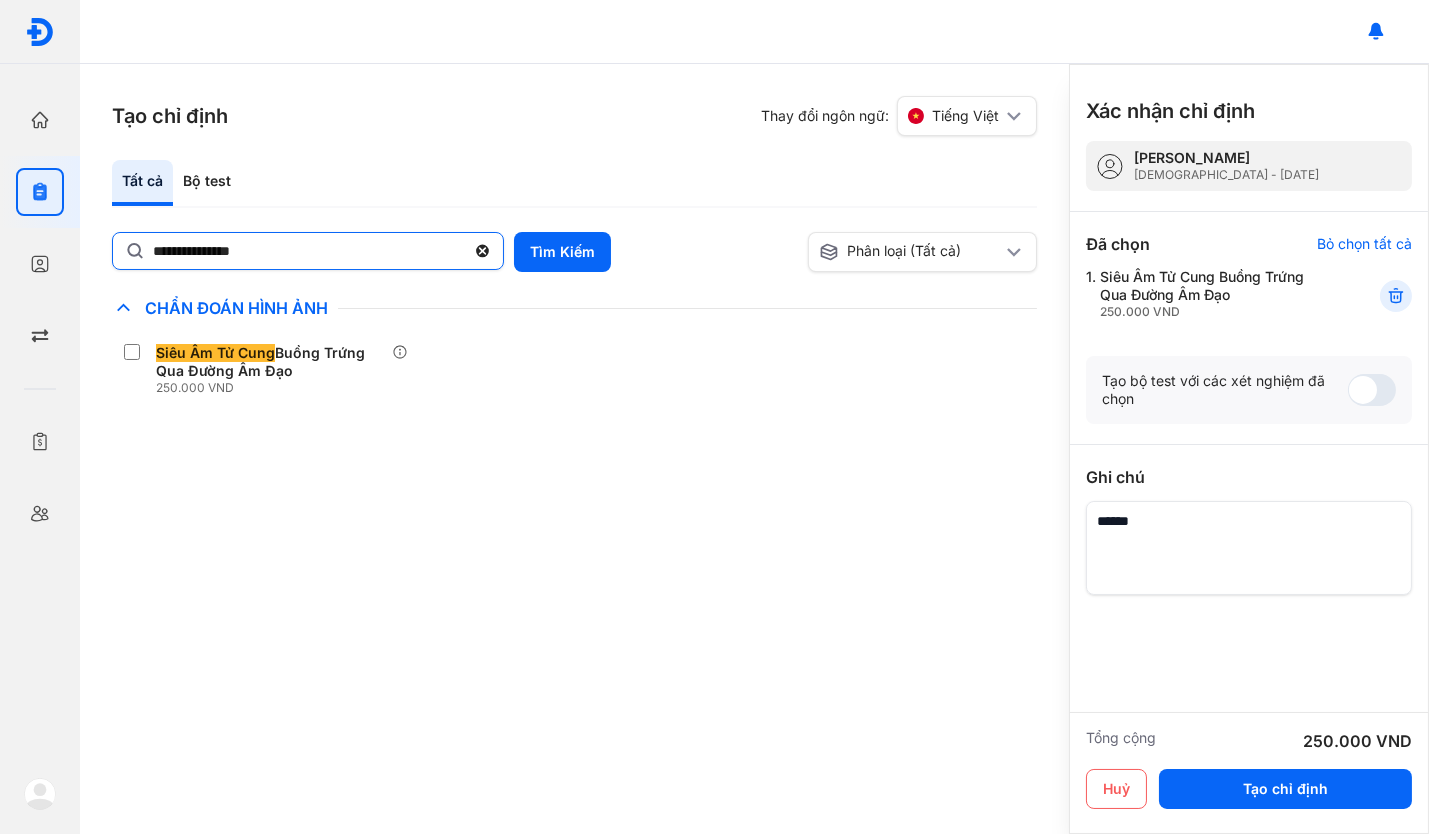 click on "**********" 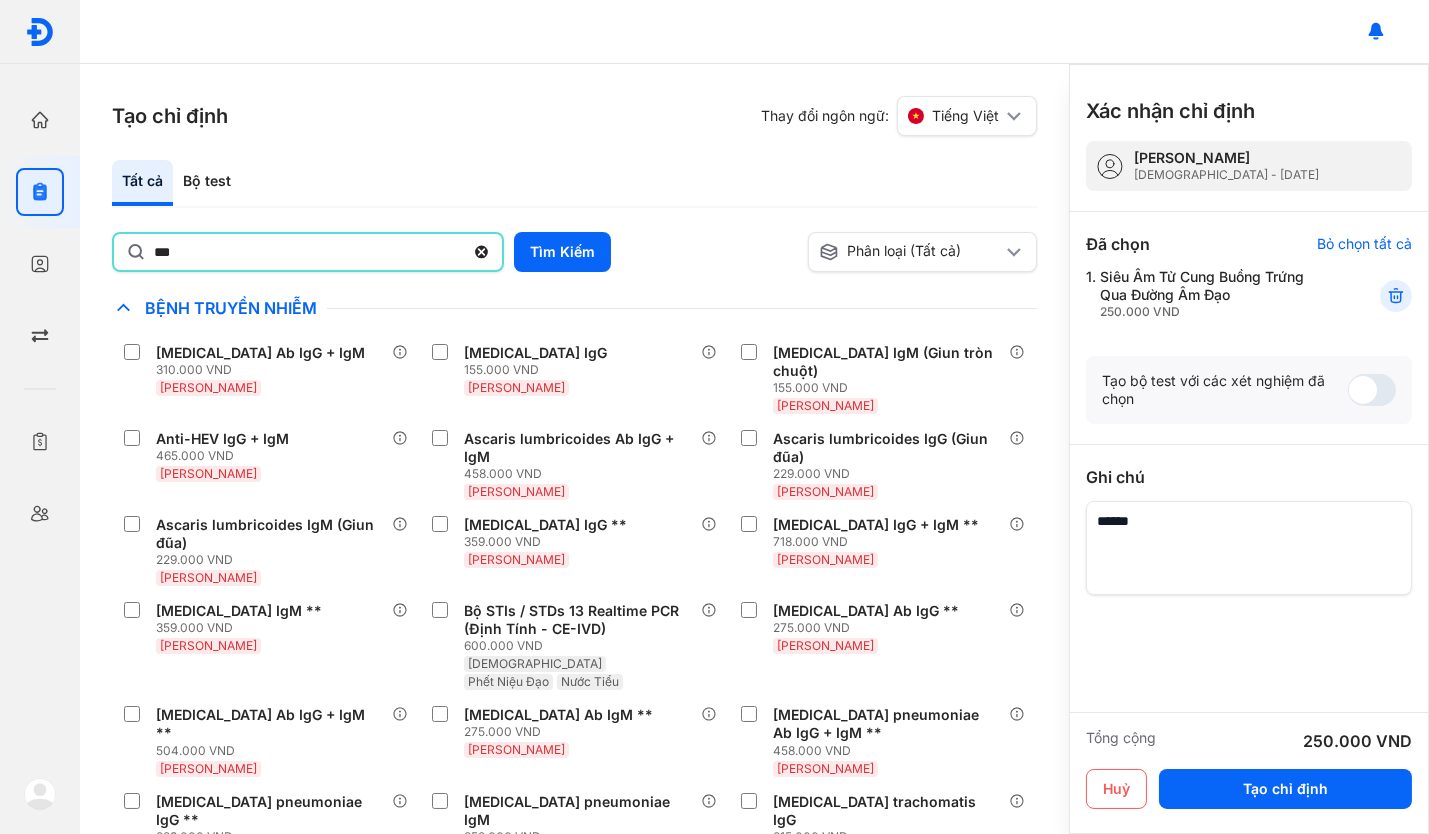 type on "***" 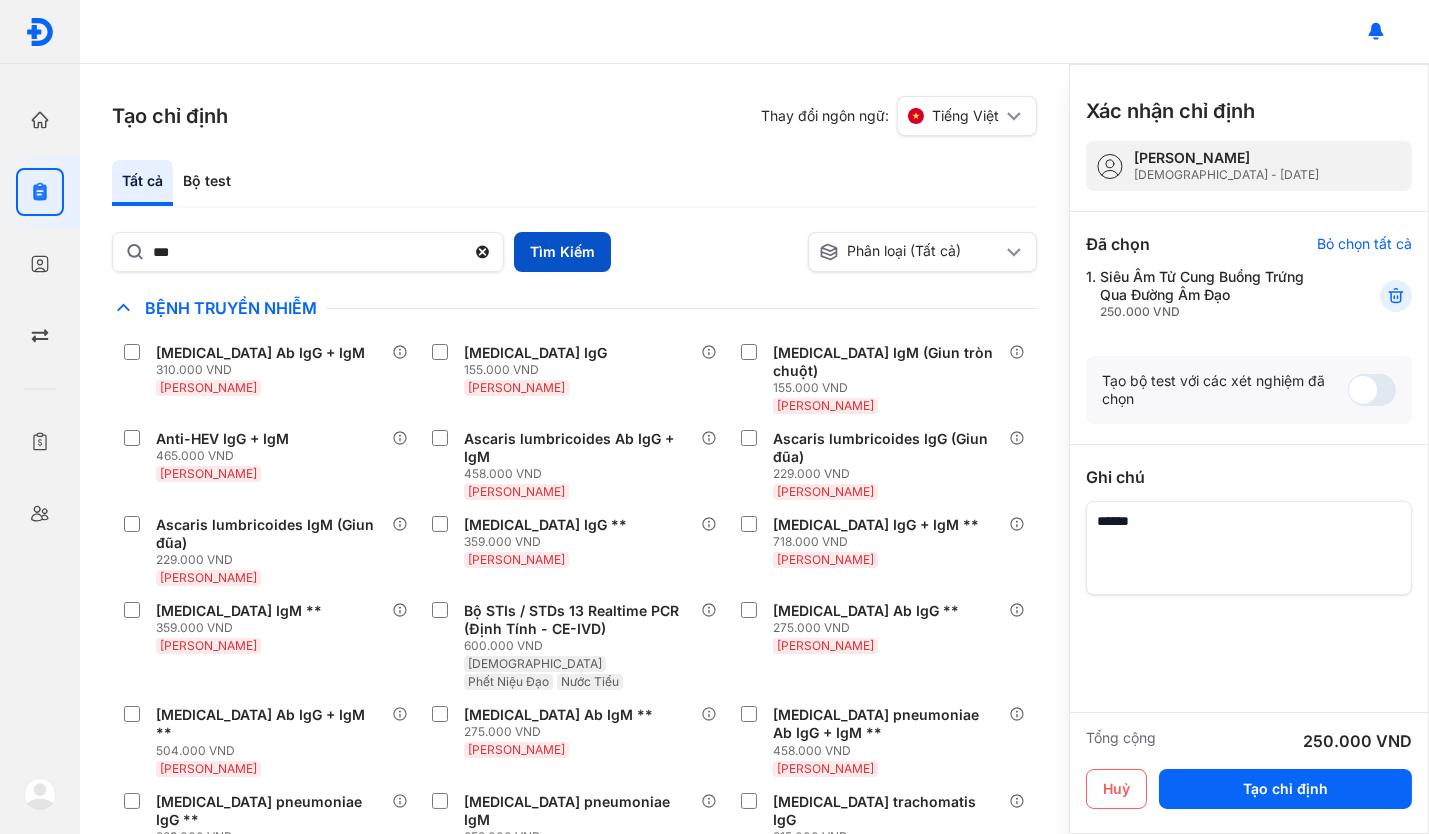 click on "Tìm Kiếm" at bounding box center [562, 252] 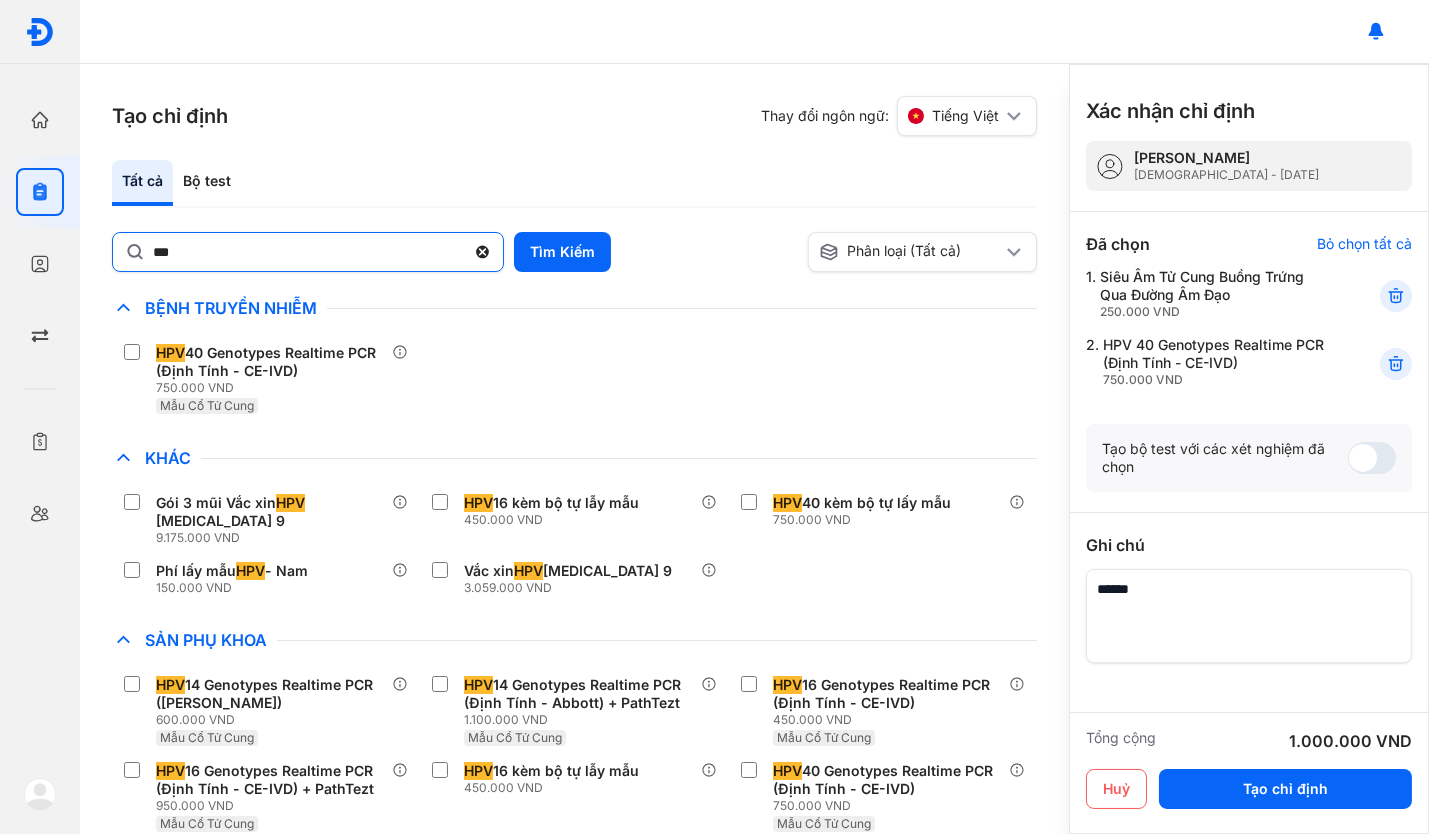 click 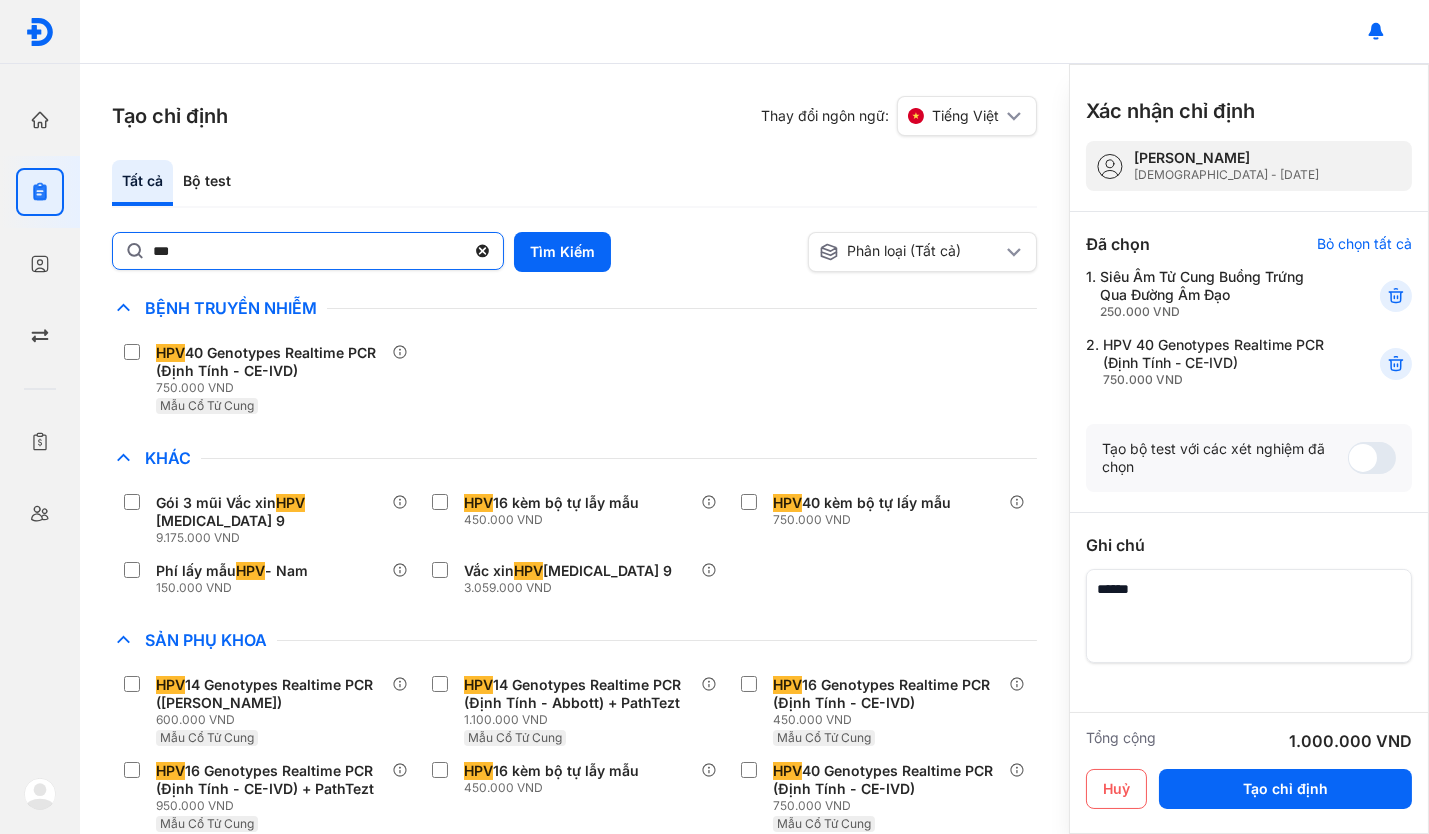 click on "***" 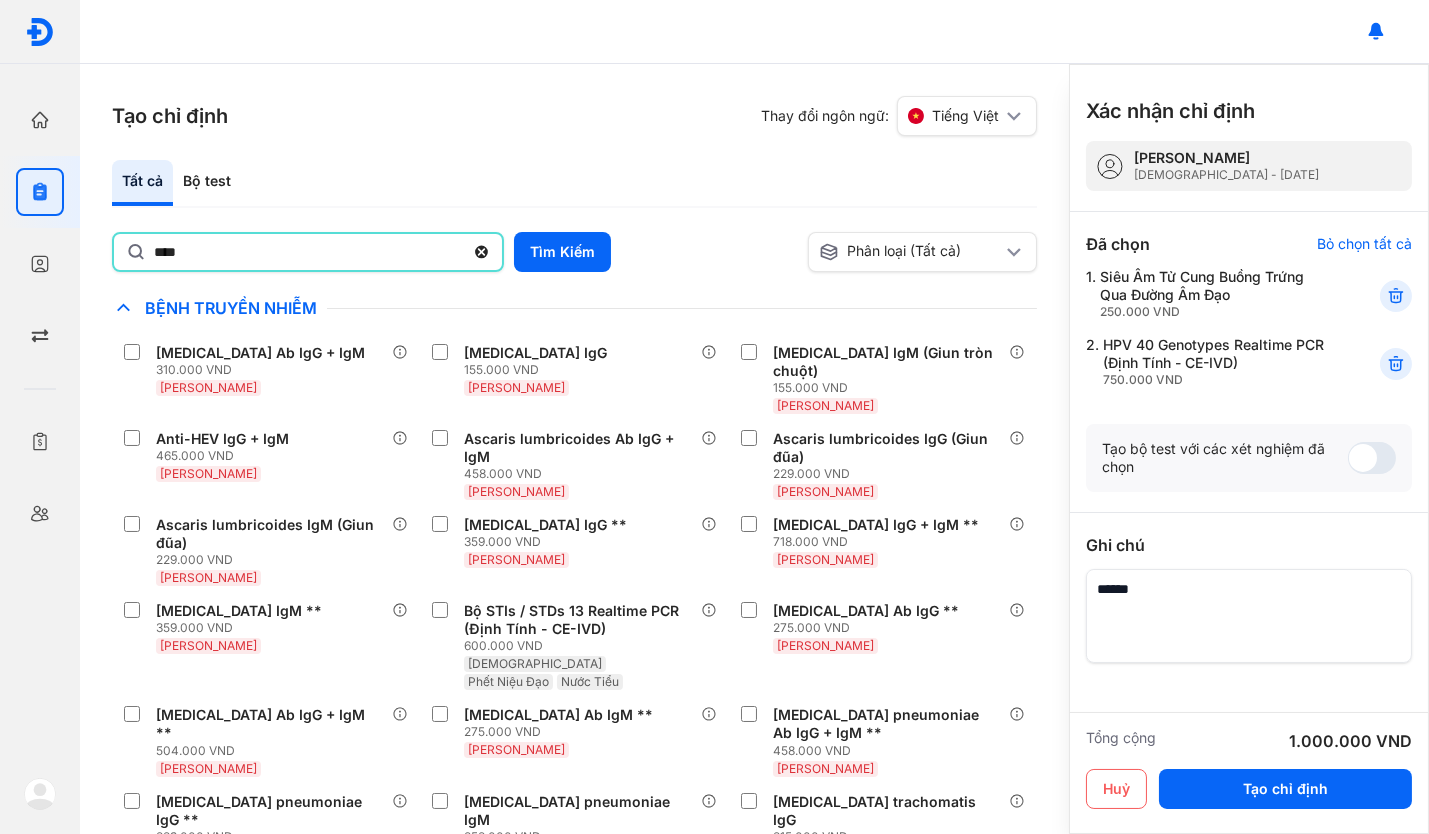 click on "****" 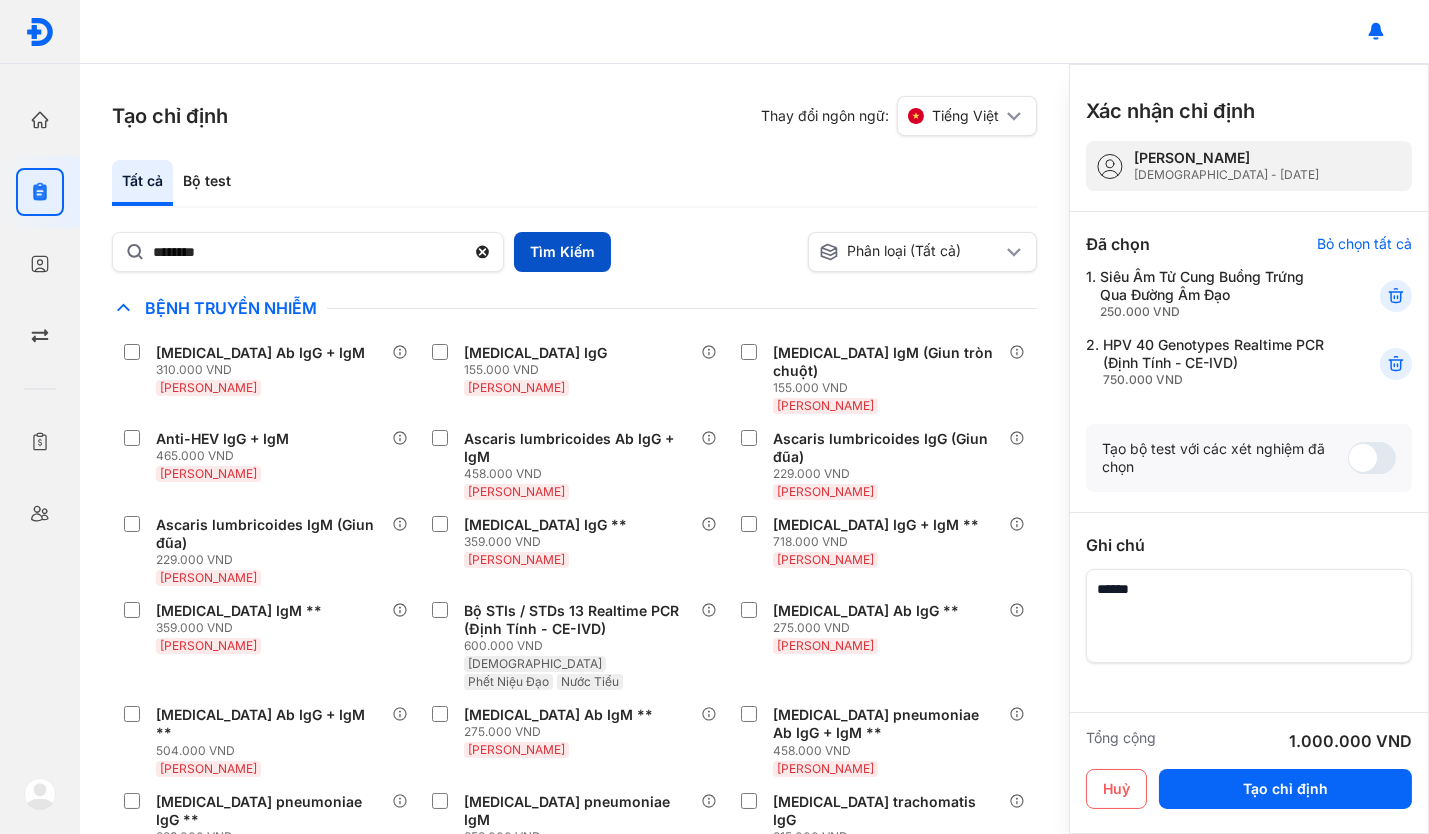 click on "Tìm Kiếm" at bounding box center [562, 252] 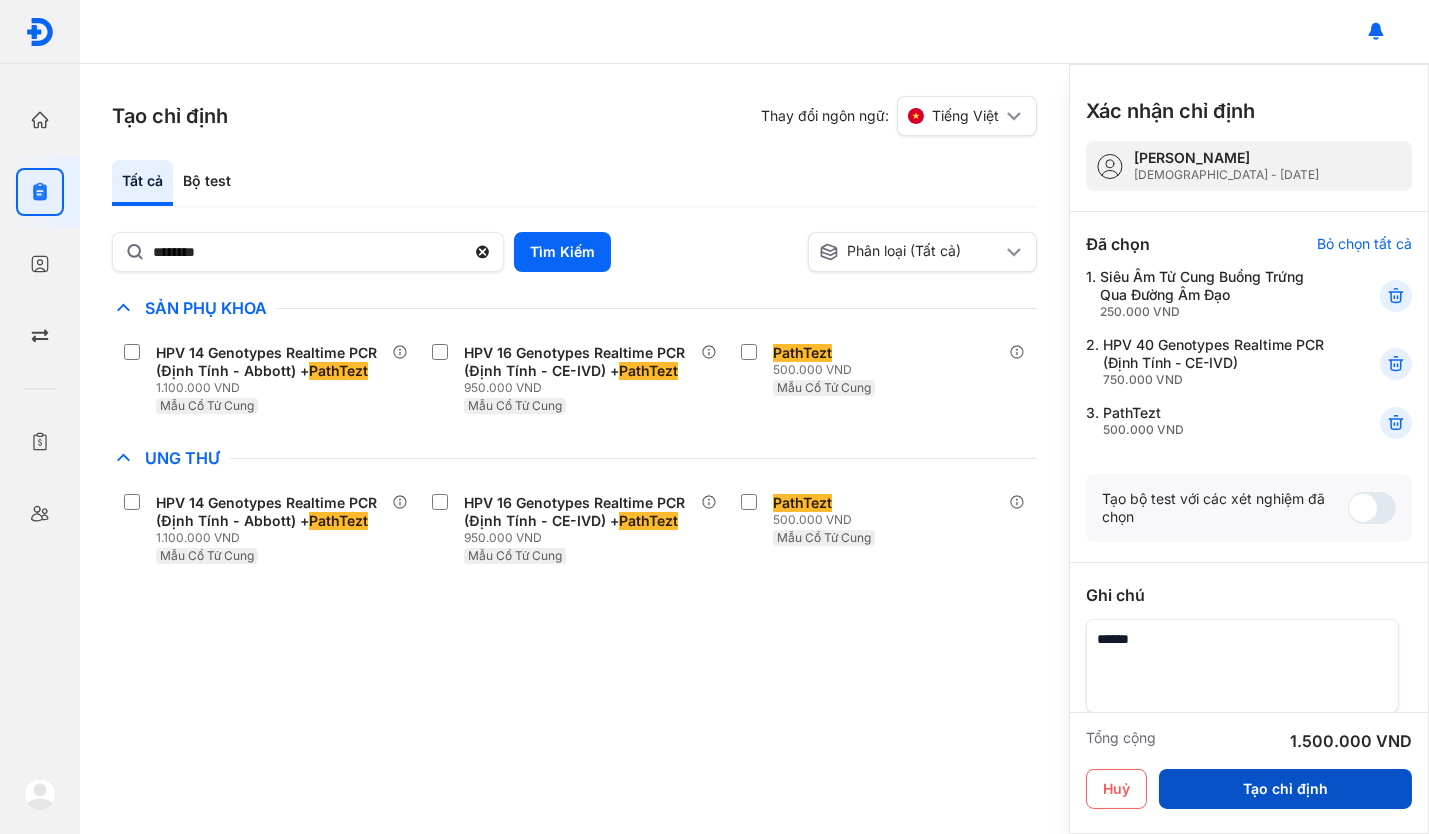 click on "Tạo chỉ định" at bounding box center [1285, 789] 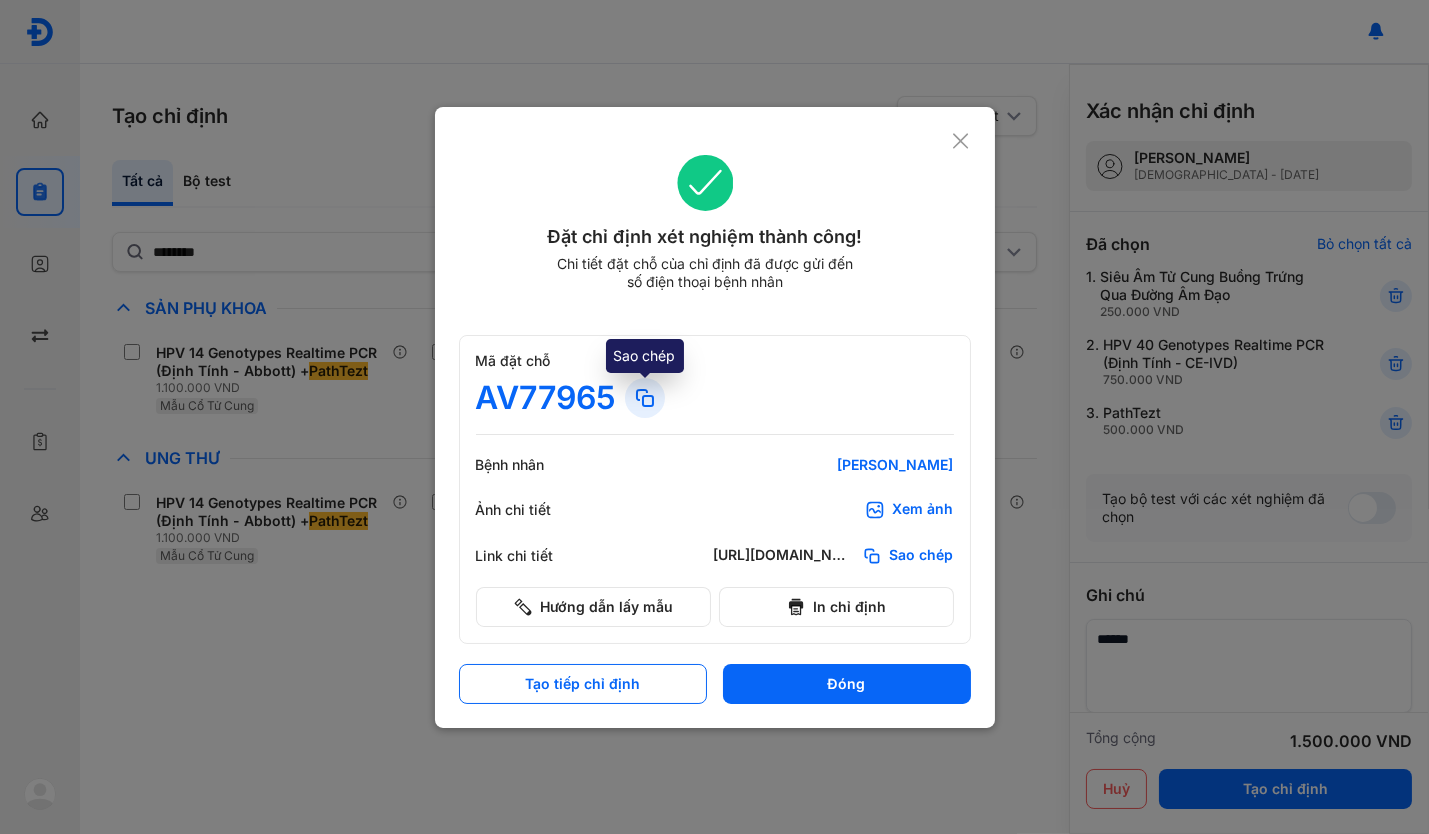 click 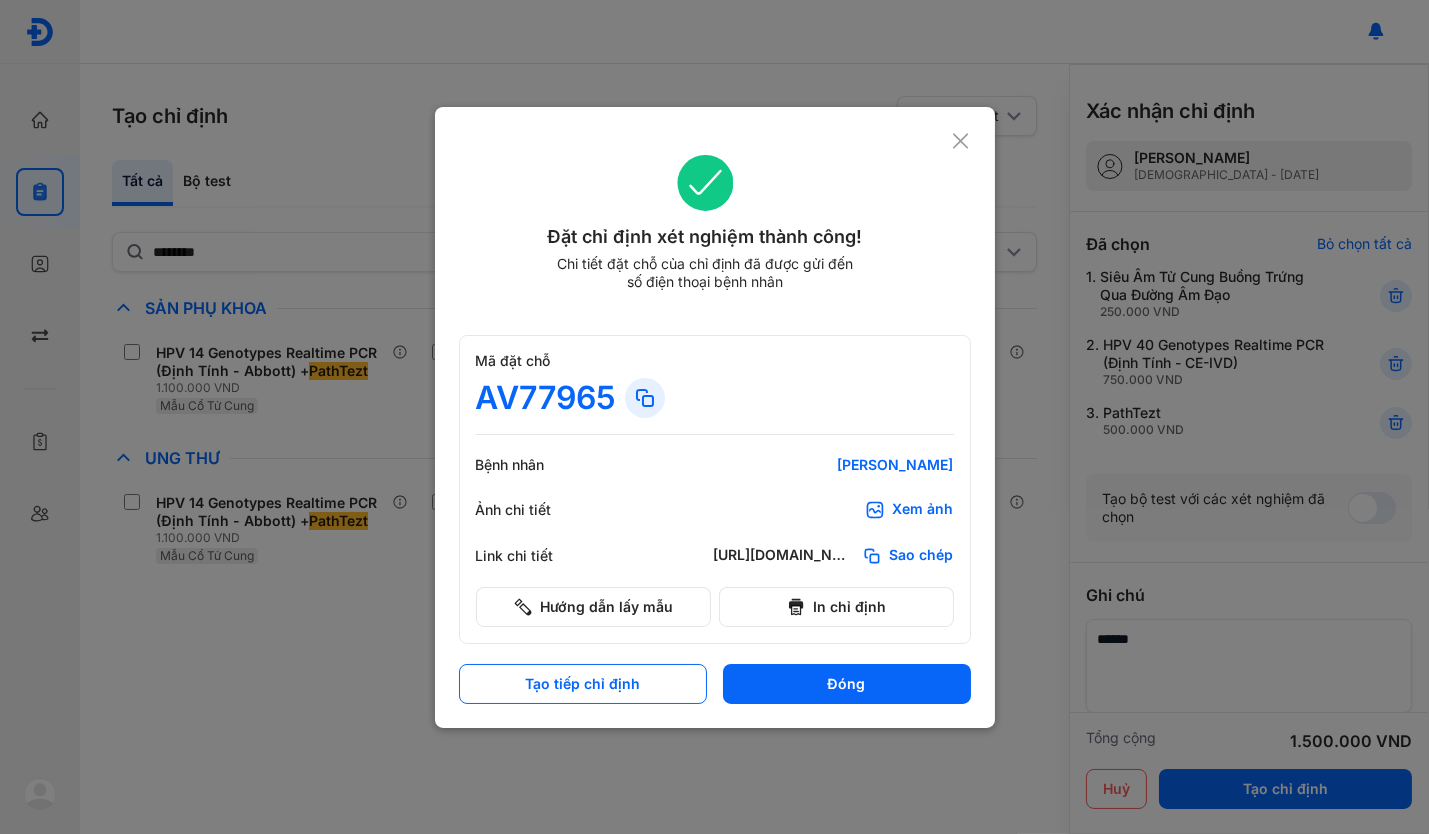 click 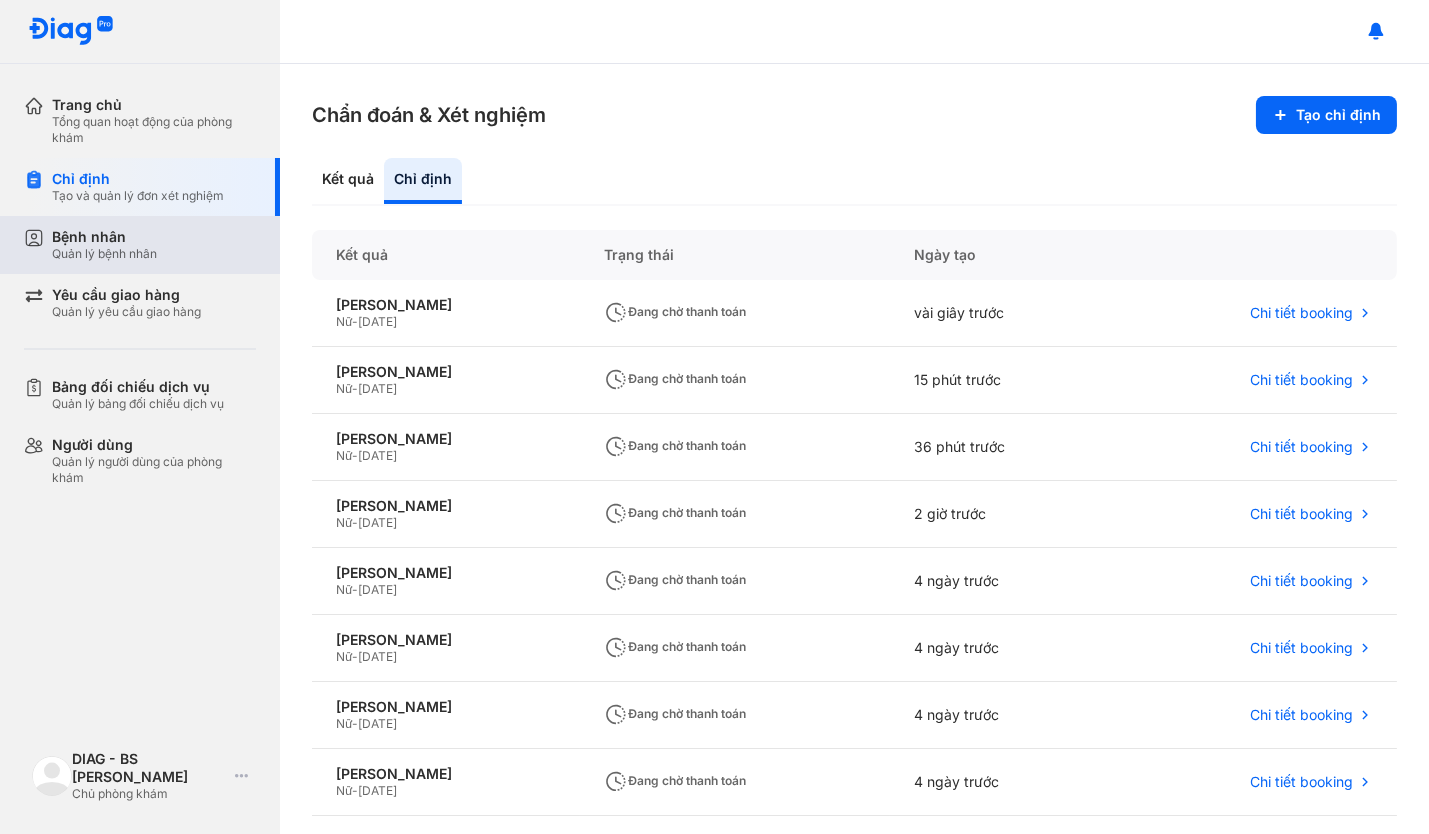 click on "Bệnh nhân" at bounding box center [104, 237] 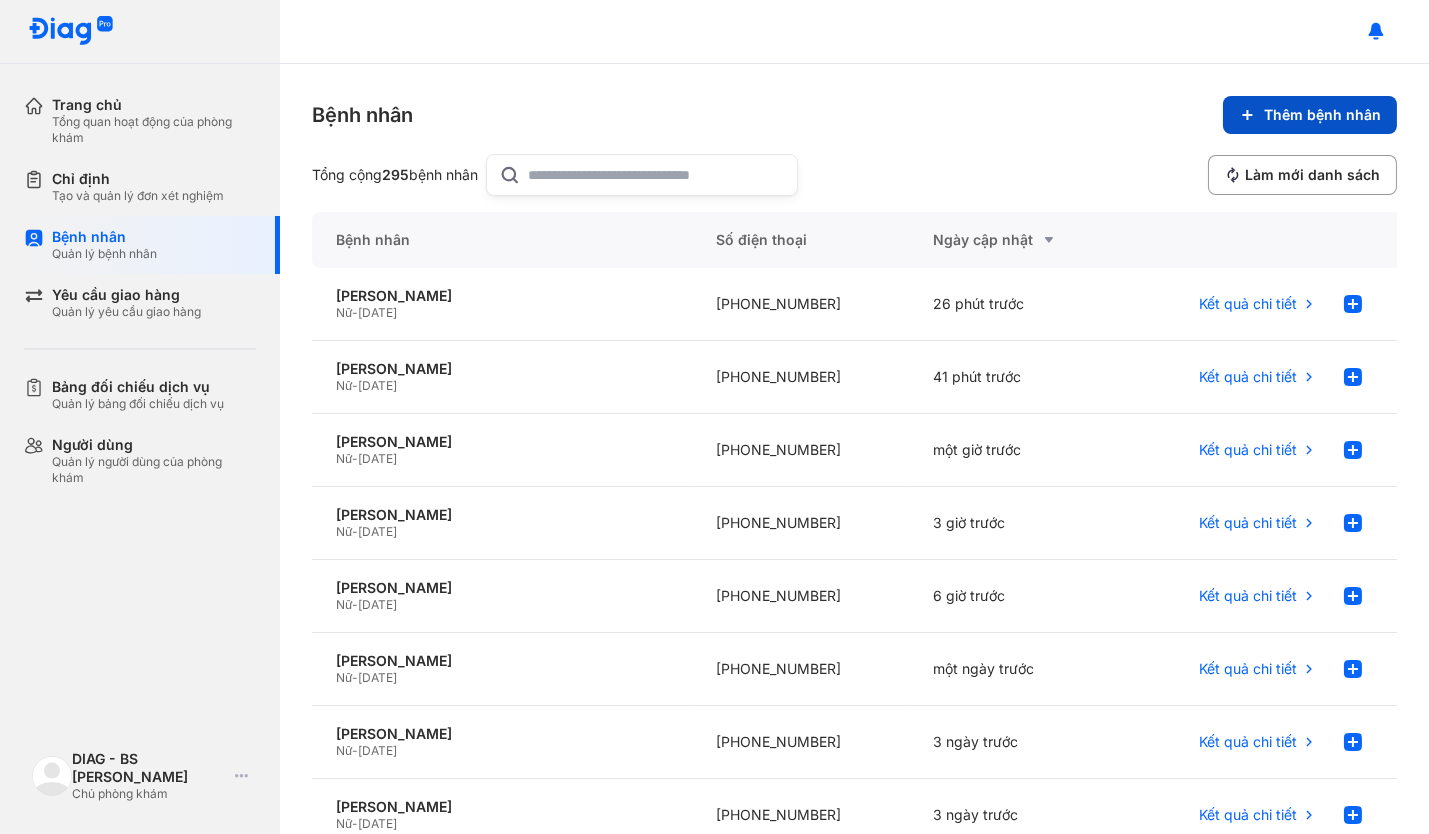 click on "Thêm bệnh nhân" 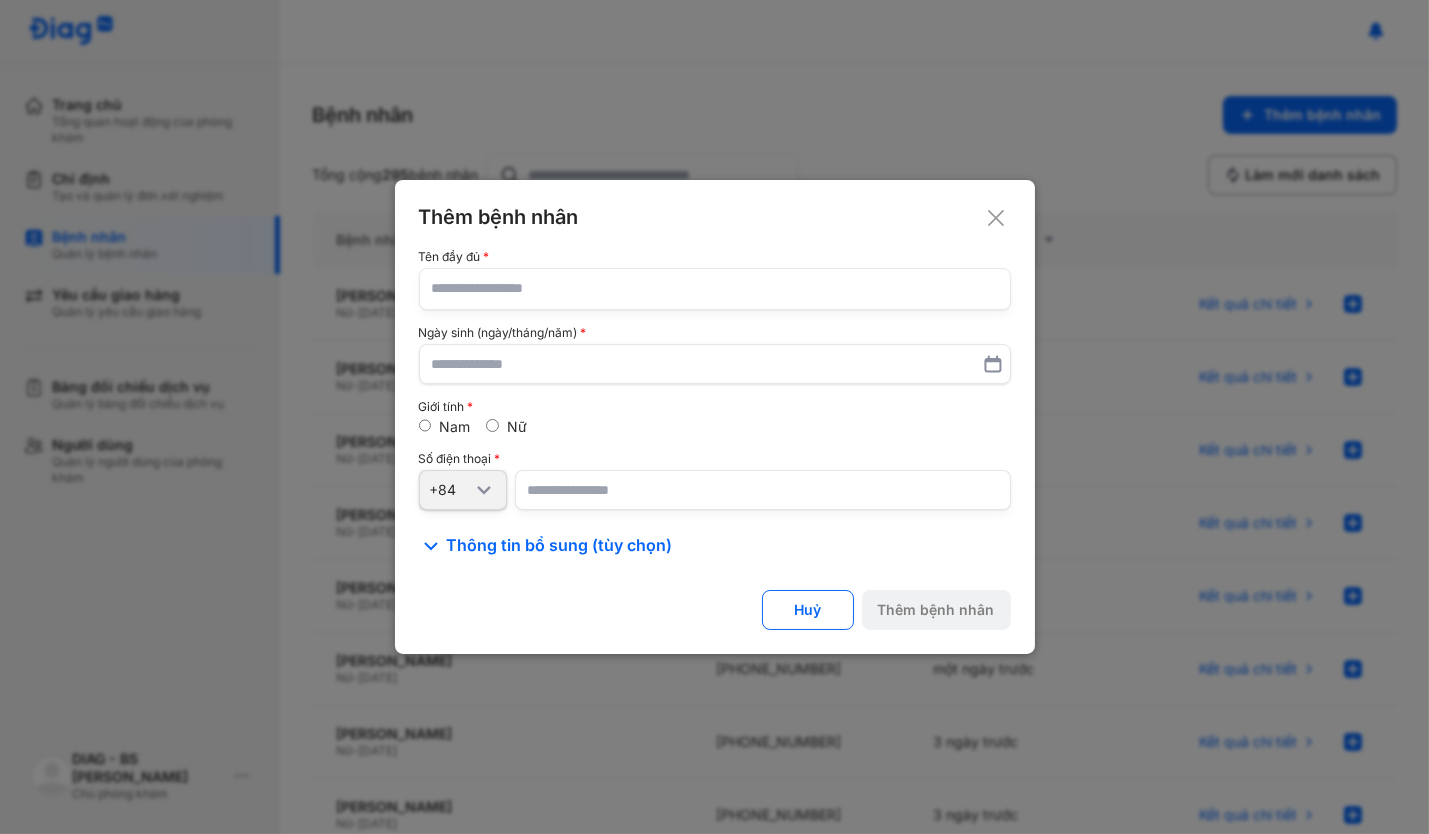 click 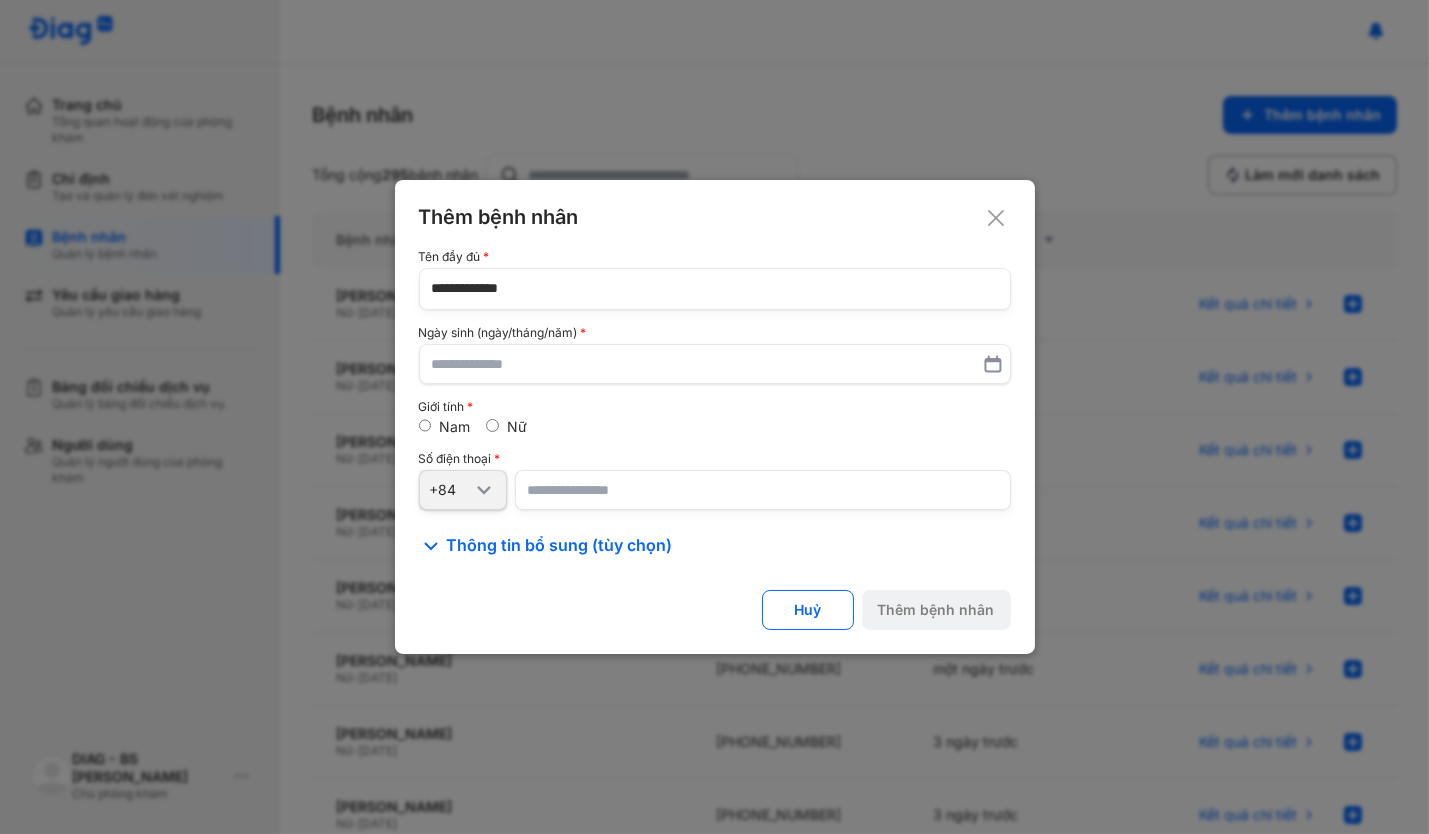 type on "**********" 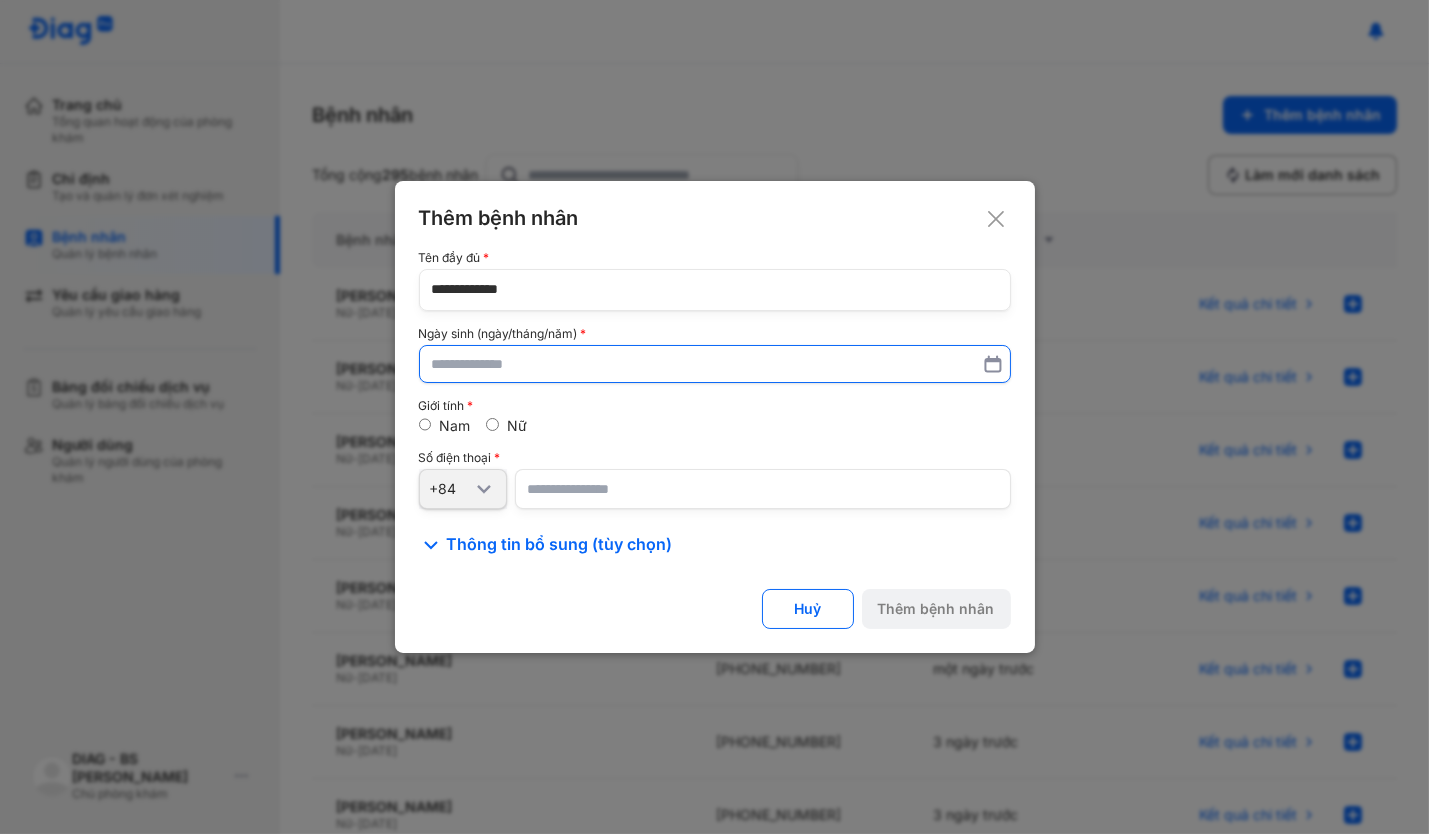 click at bounding box center (715, 364) 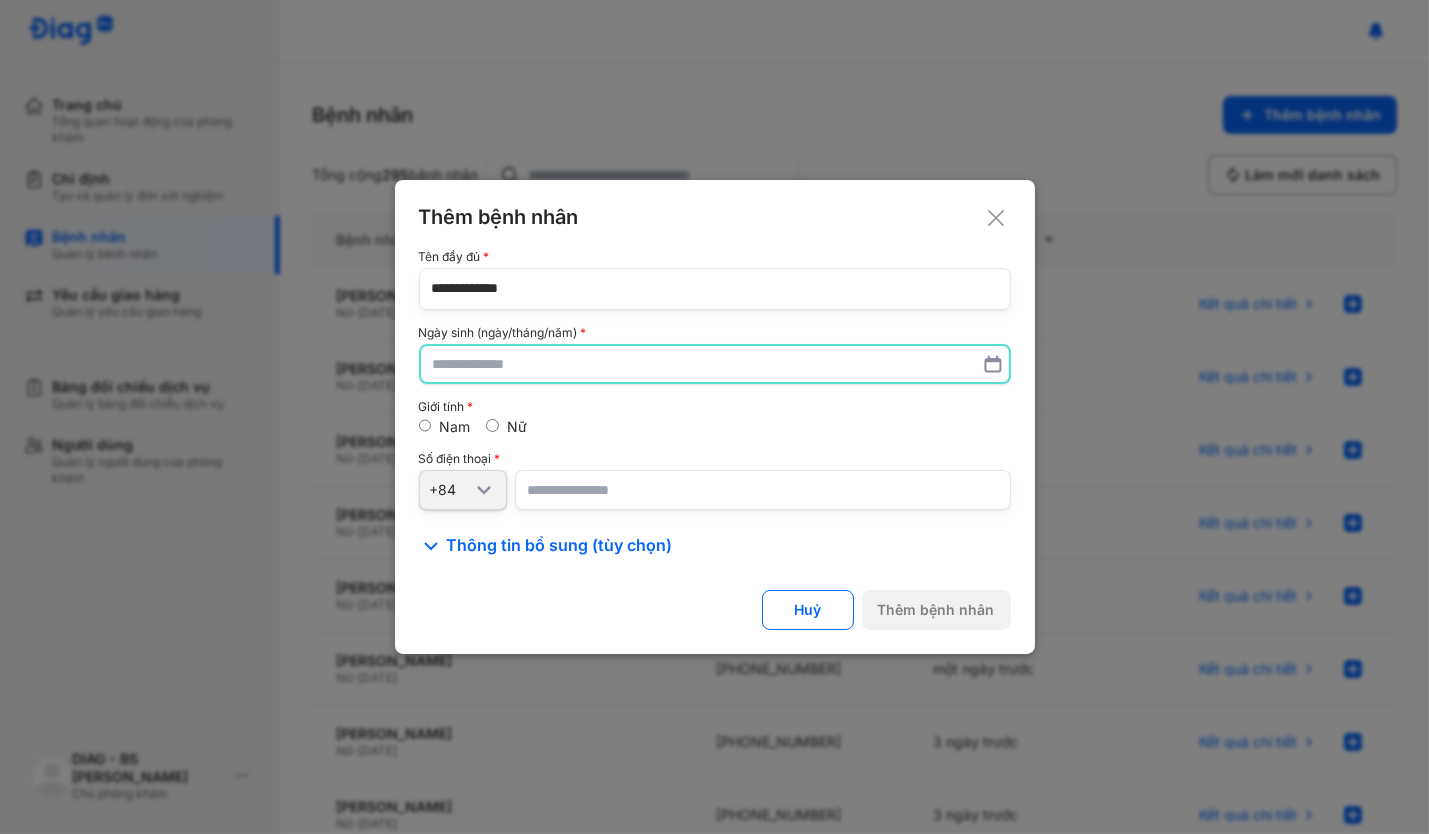 paste on "**********" 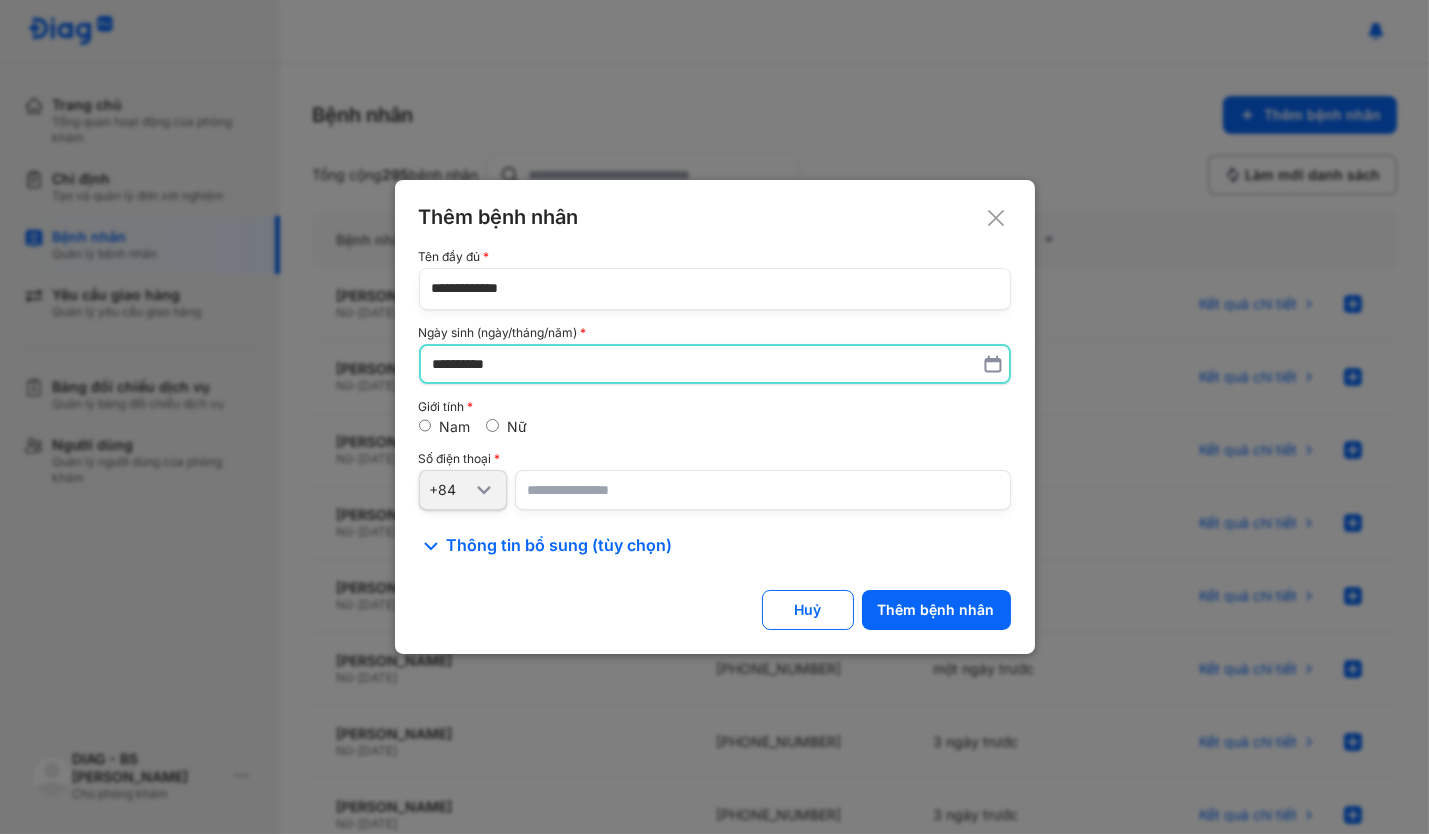 type on "**********" 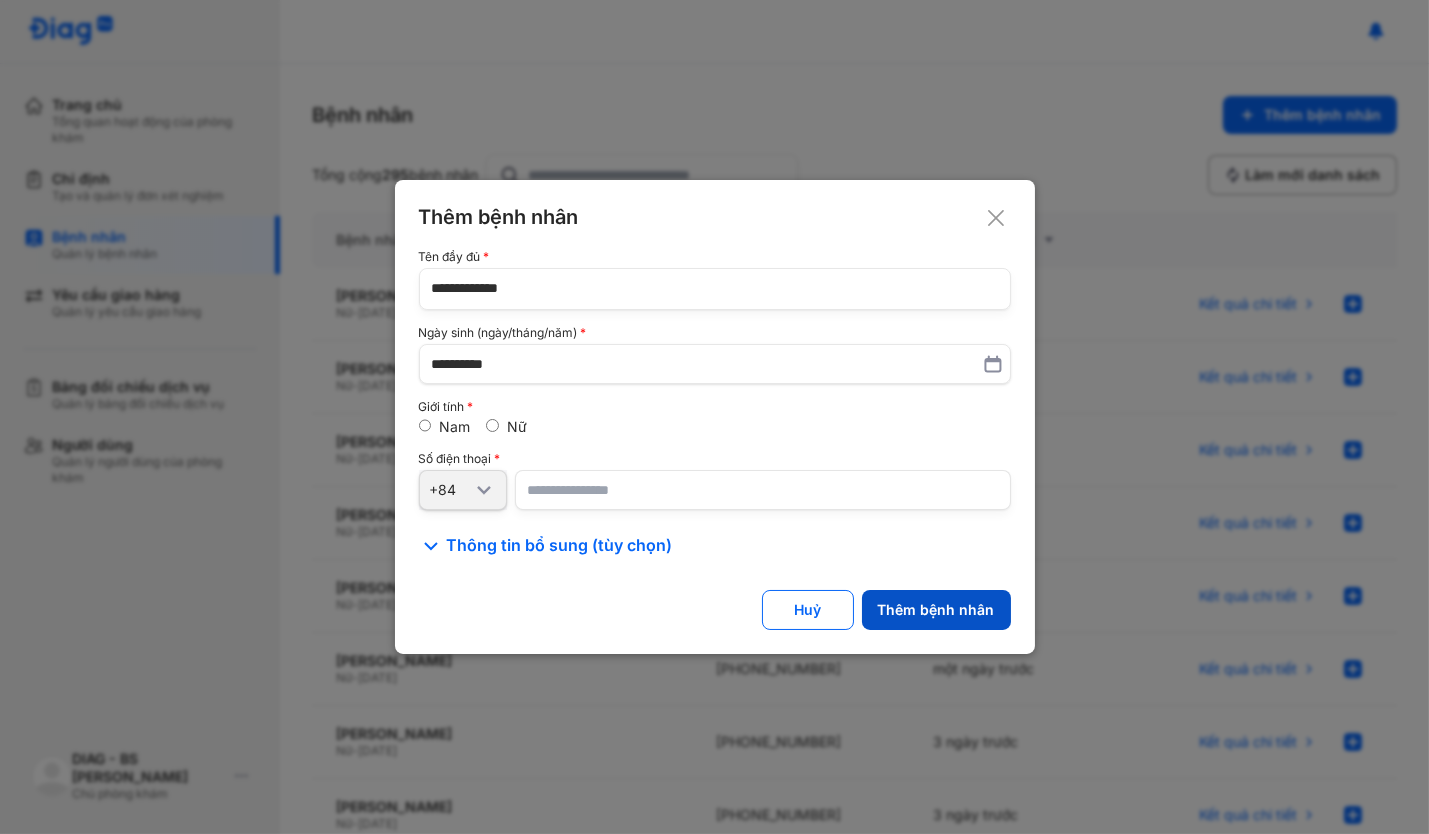 click on "Thêm bệnh nhân" 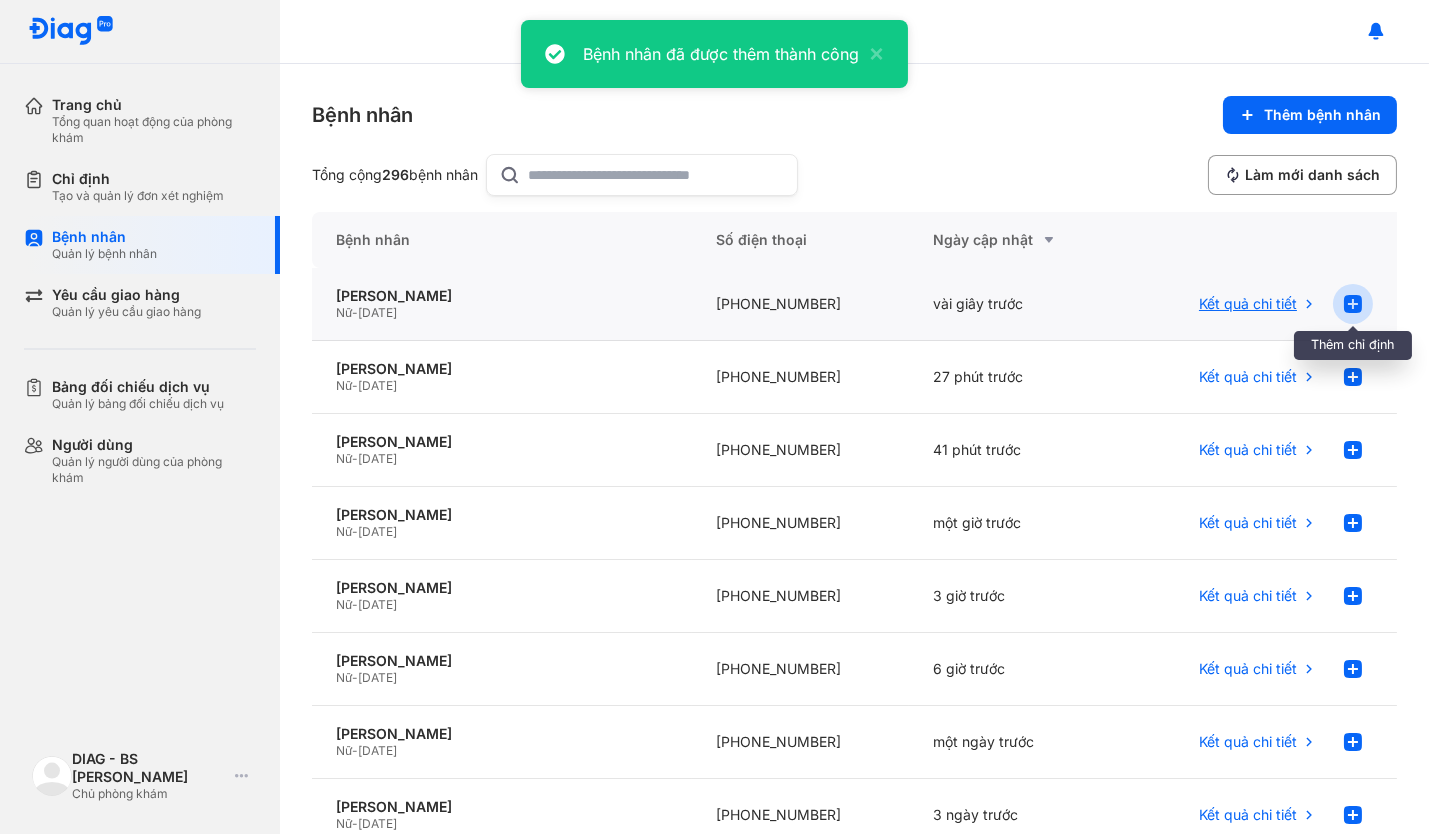 click 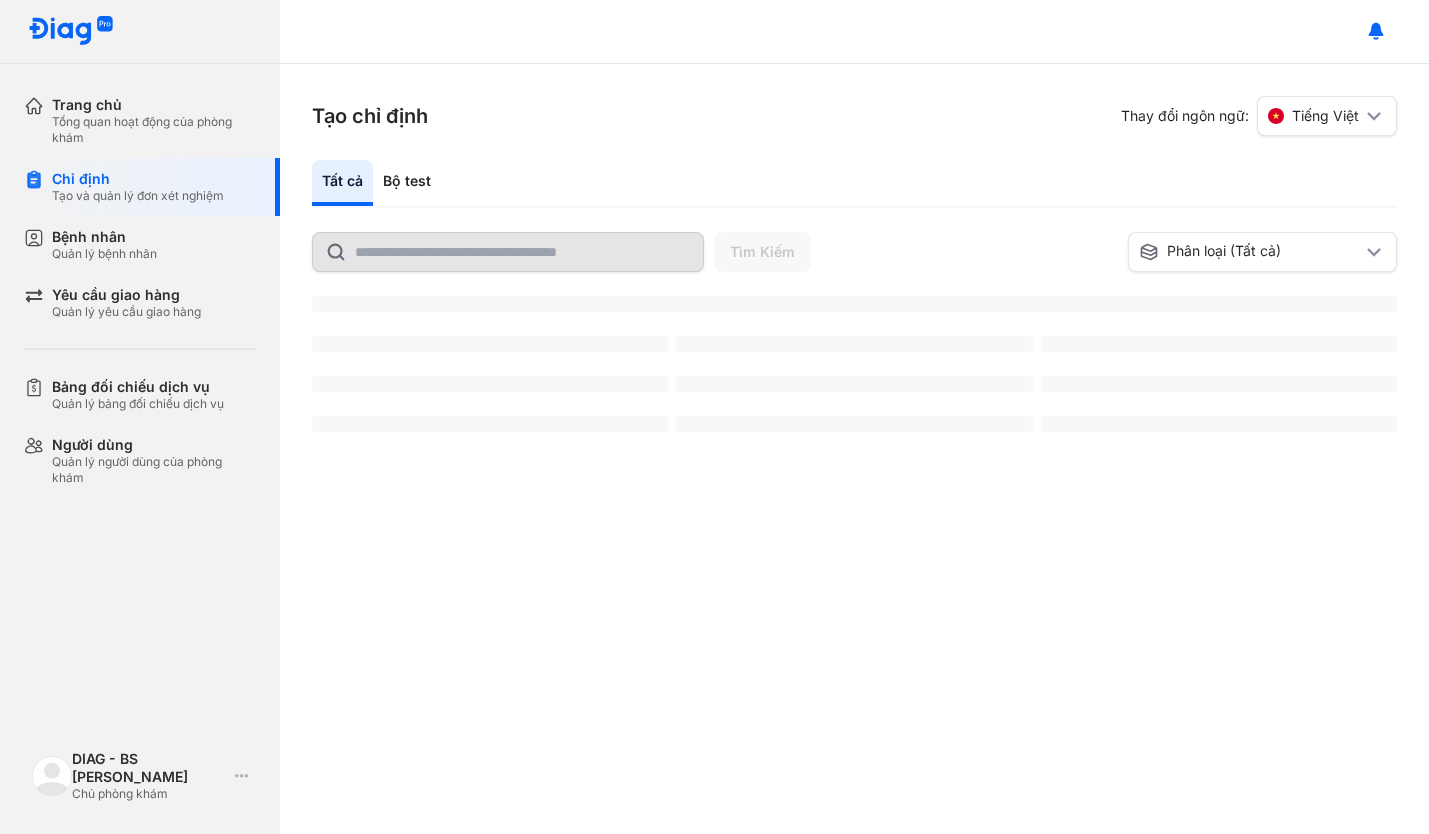 scroll, scrollTop: 0, scrollLeft: 0, axis: both 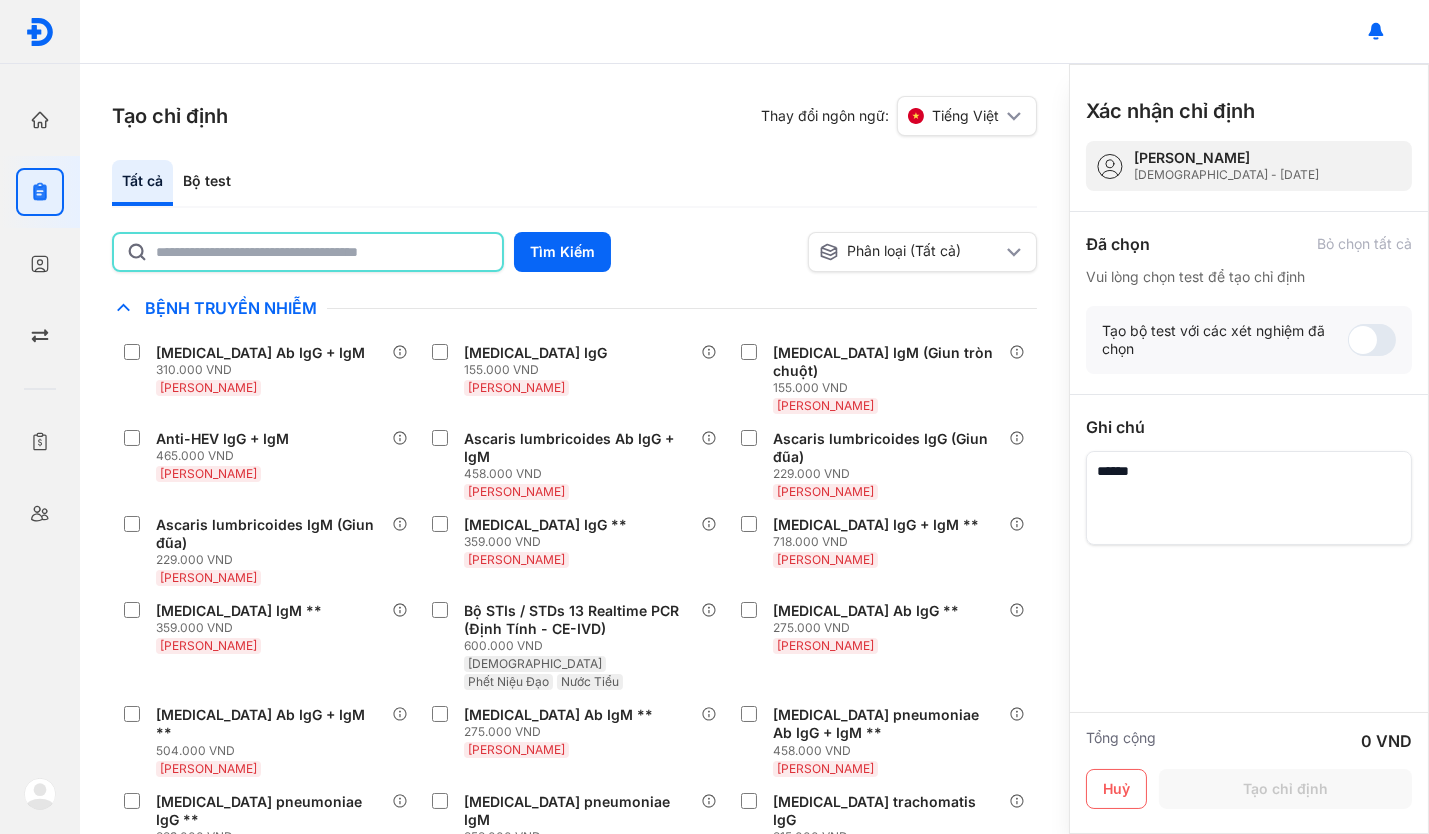 click 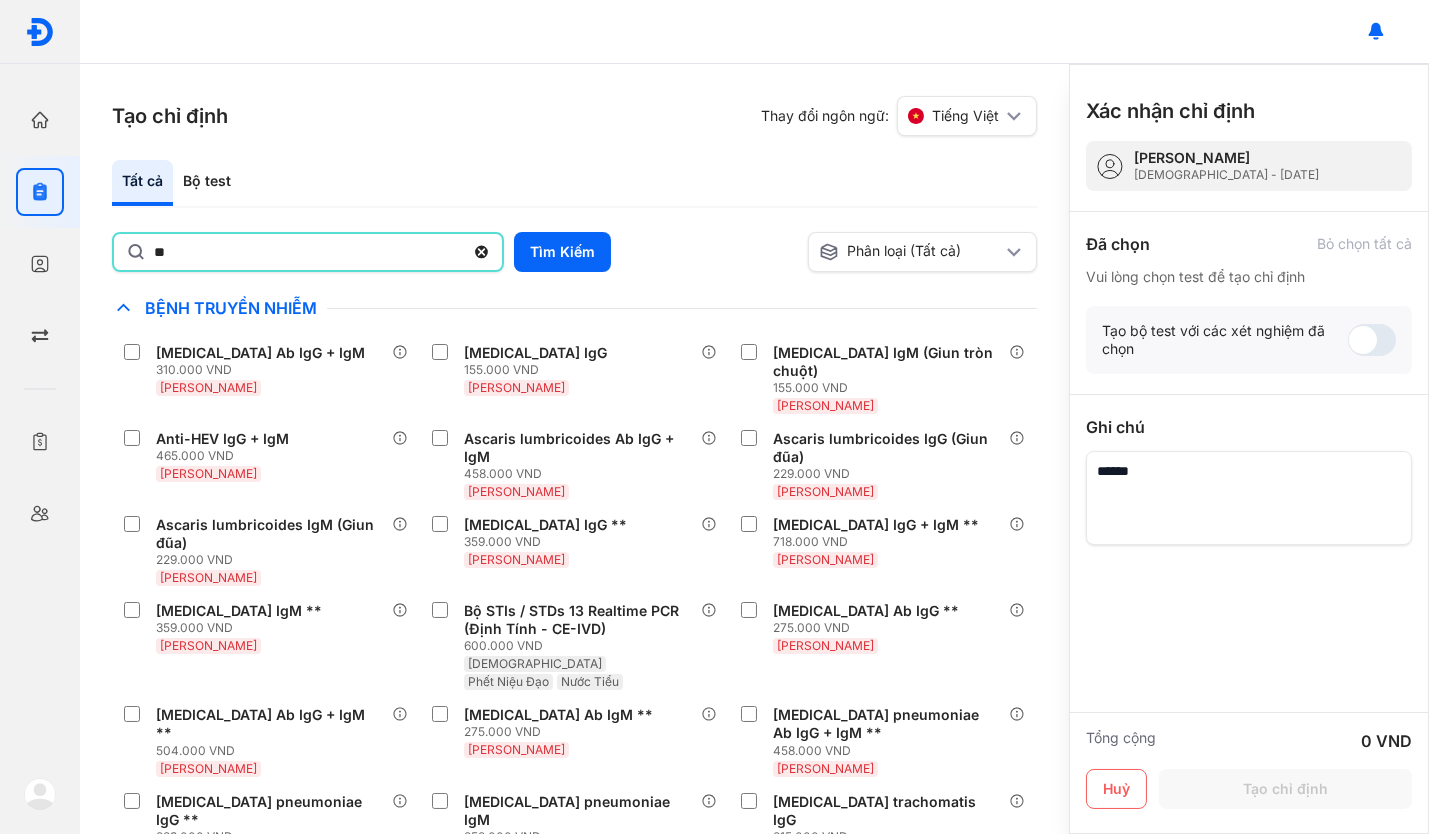 type on "********" 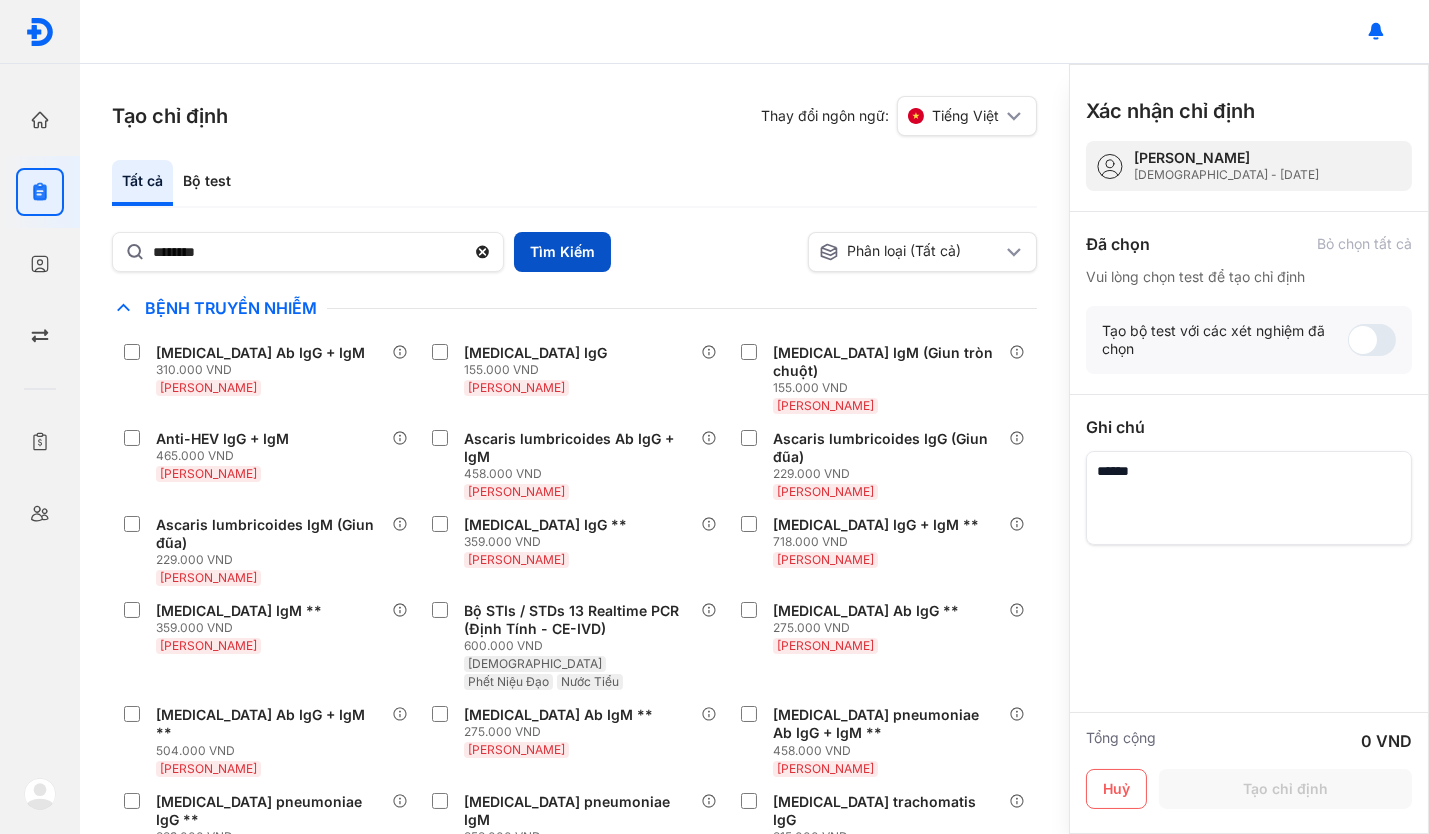 click on "Tìm Kiếm" at bounding box center [562, 252] 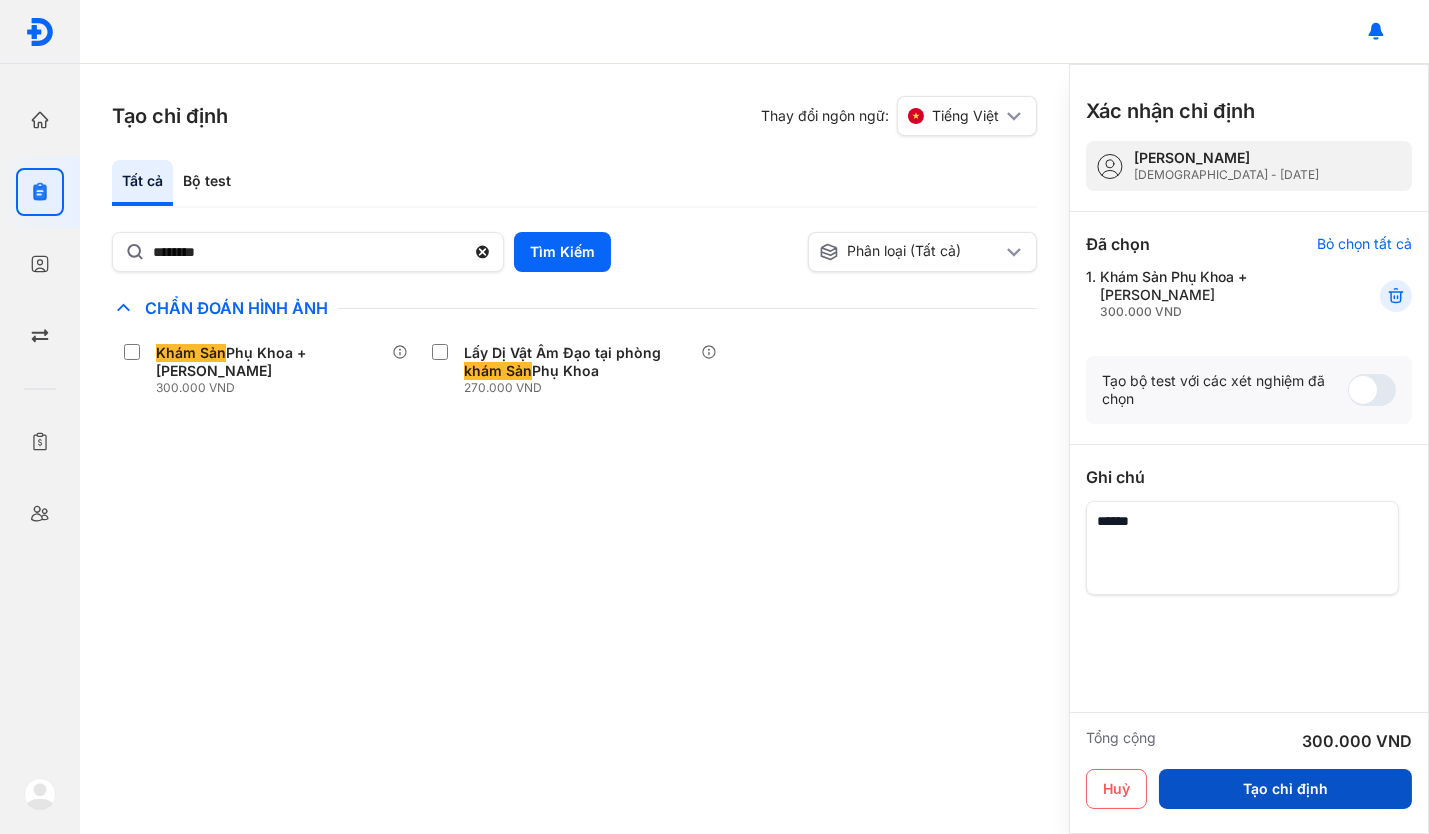 click on "Tạo chỉ định" at bounding box center [1285, 789] 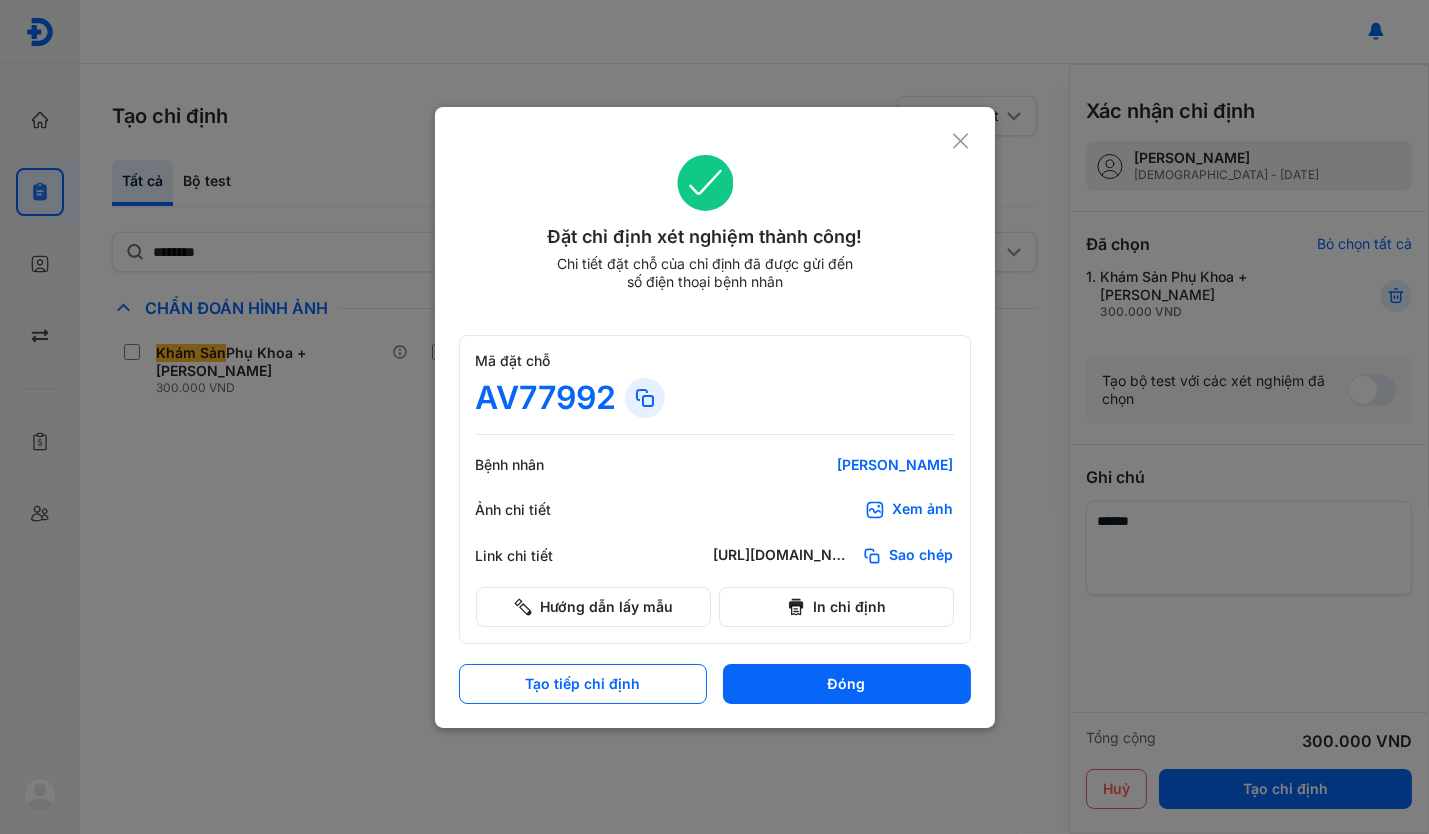 click 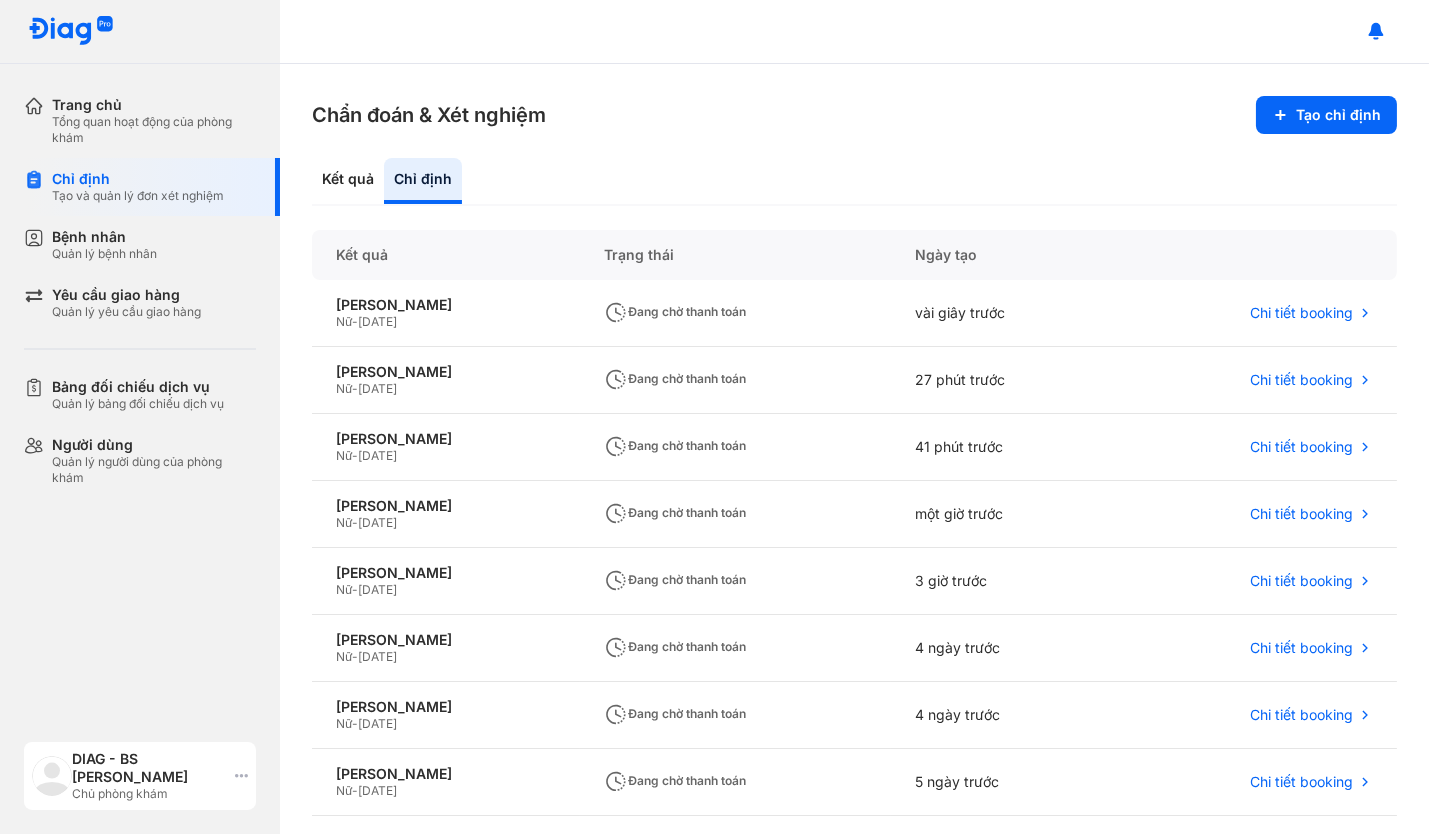 click on "DIAG -  BS [PERSON_NAME]" at bounding box center [149, 768] 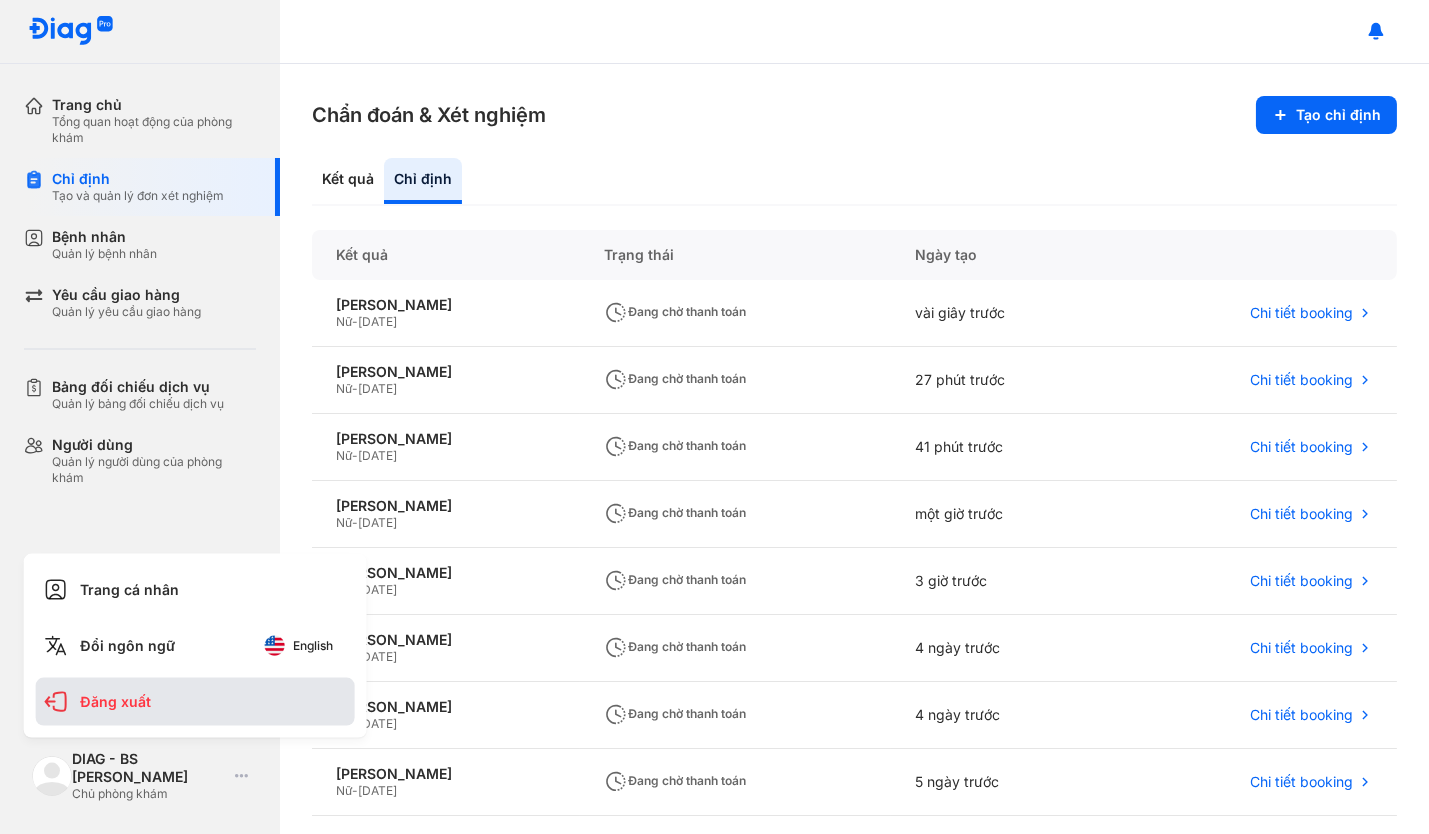 click on "Đăng xuất" 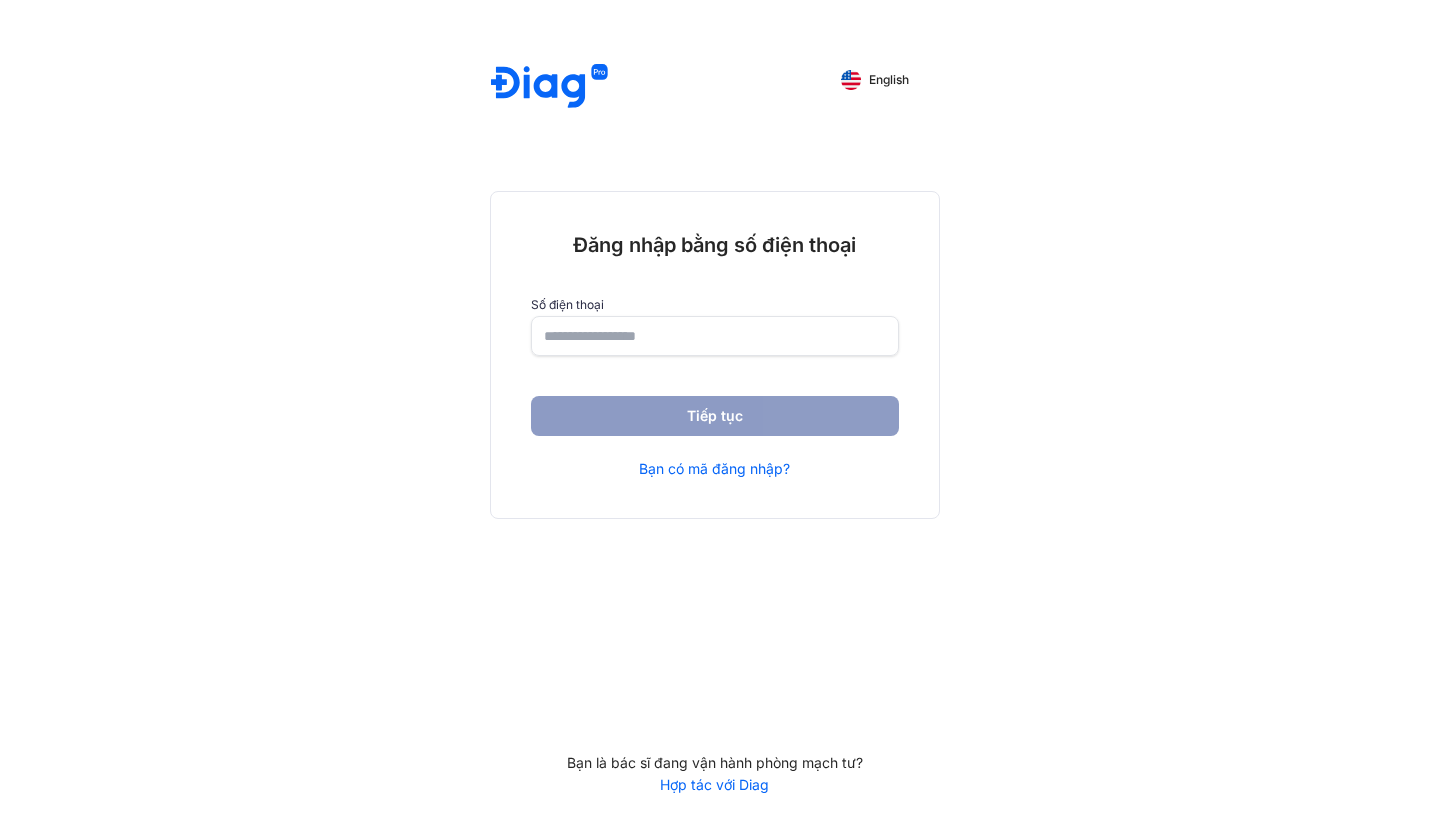 scroll, scrollTop: 0, scrollLeft: 0, axis: both 